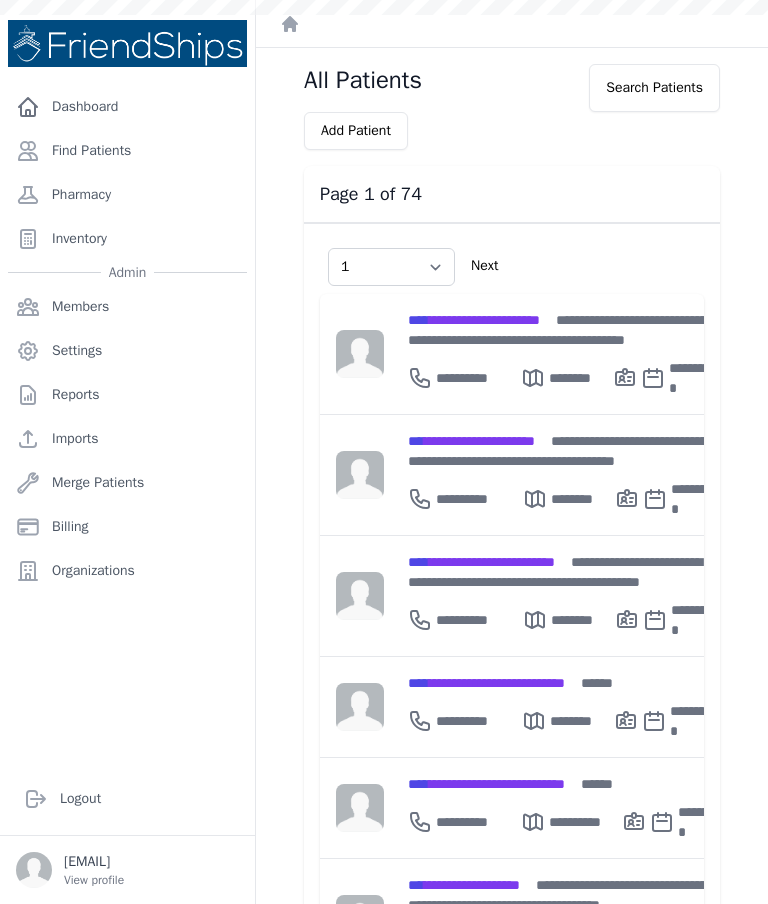 scroll, scrollTop: 0, scrollLeft: 0, axis: both 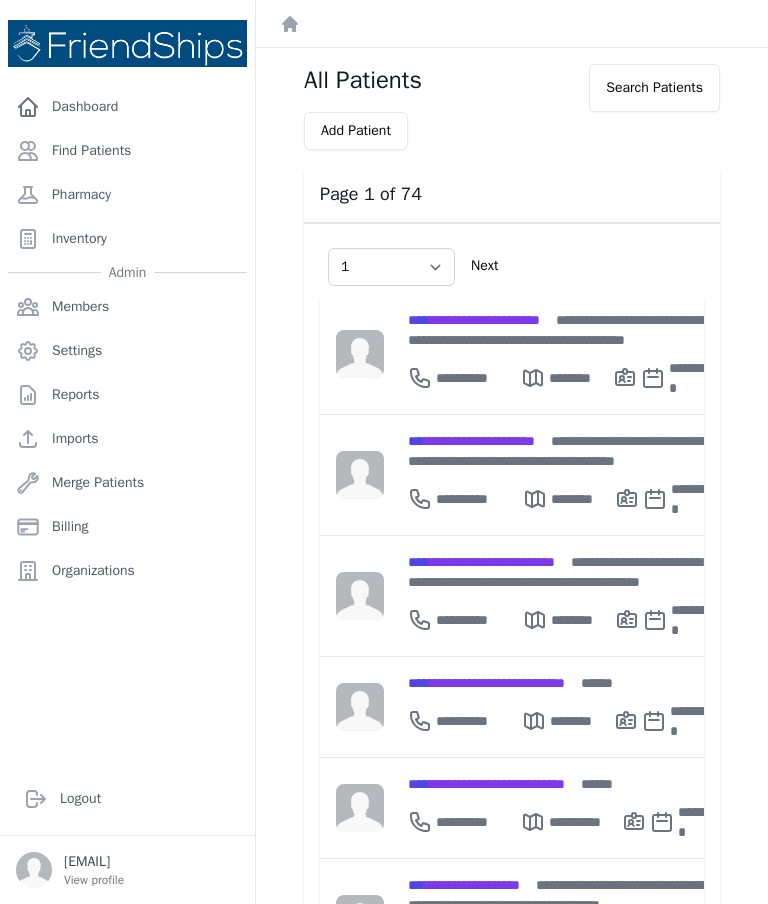 click on "Find Patients" at bounding box center [127, 151] 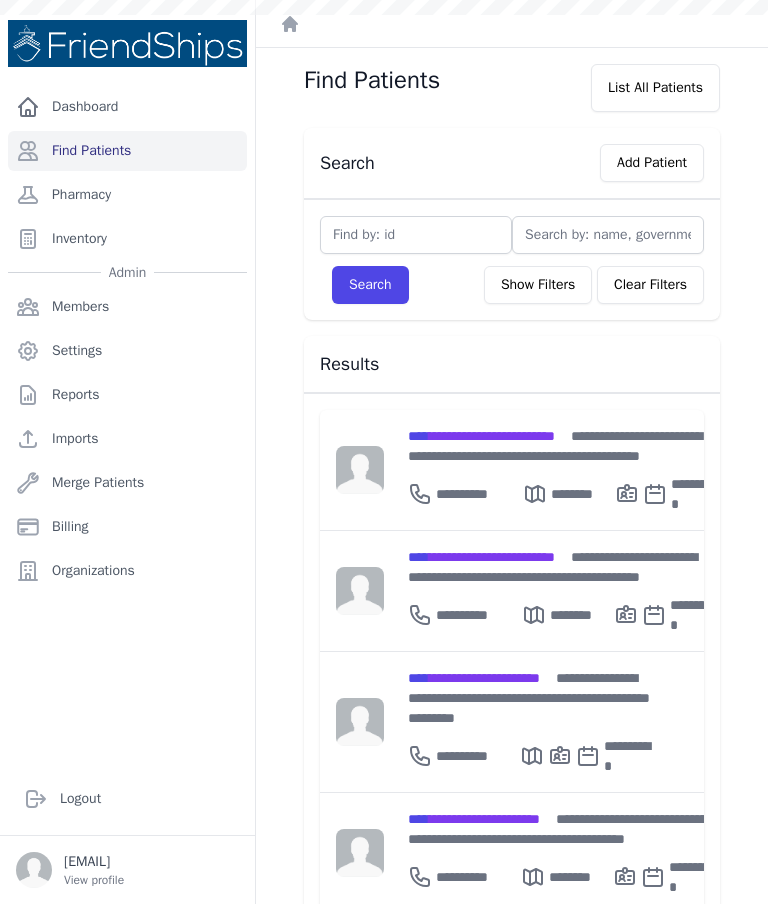 scroll, scrollTop: 0, scrollLeft: 0, axis: both 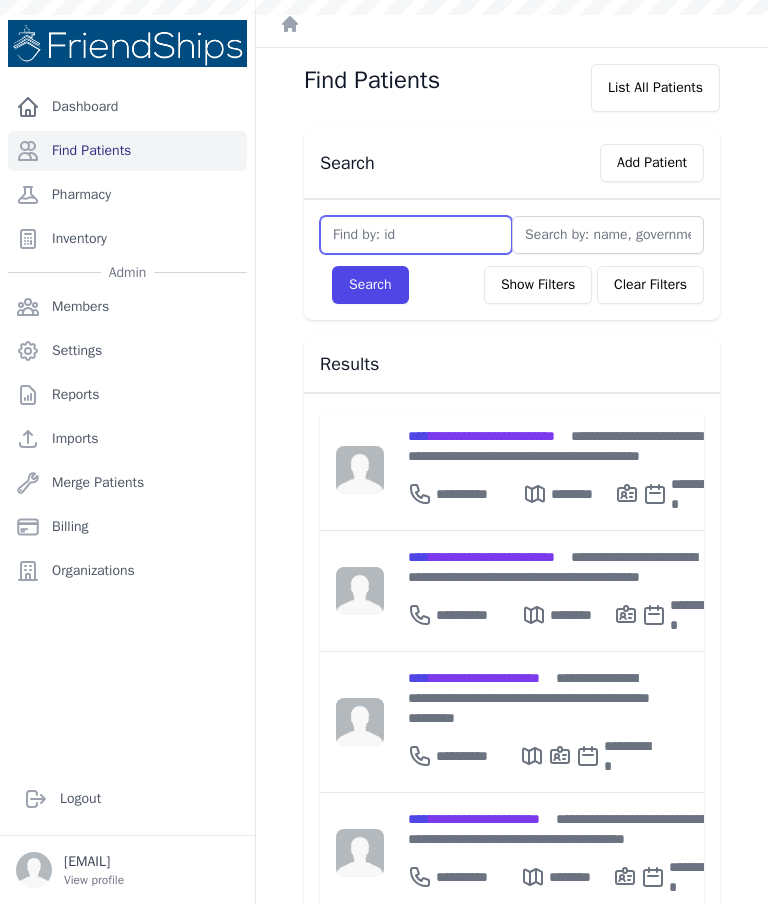 click at bounding box center [416, 235] 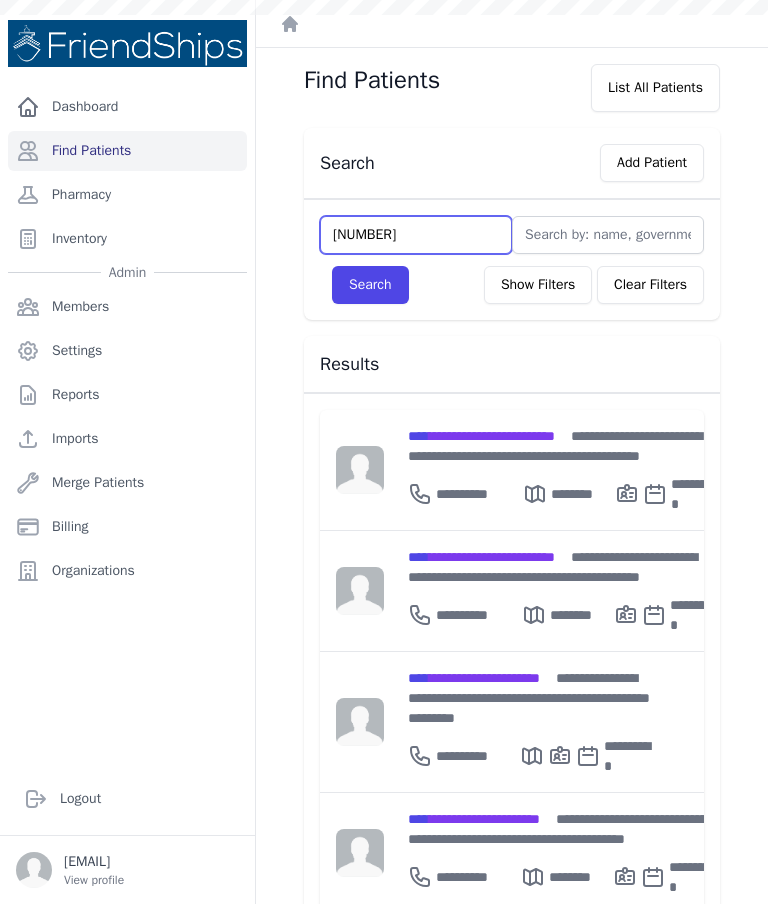 type on "[NUMBER]" 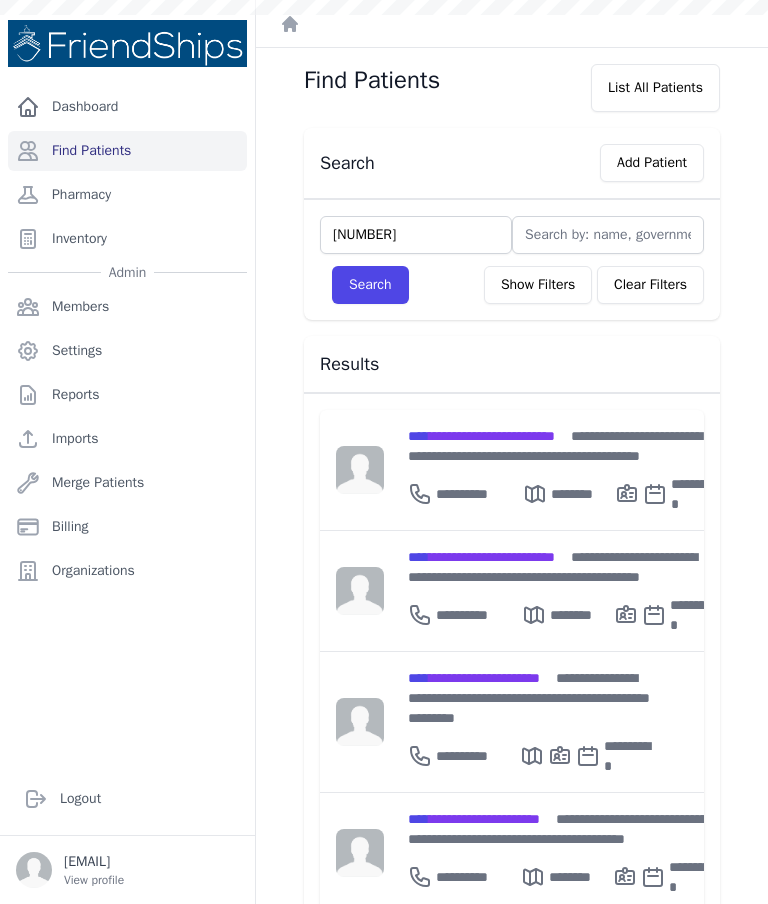 click on "Search" at bounding box center [370, 285] 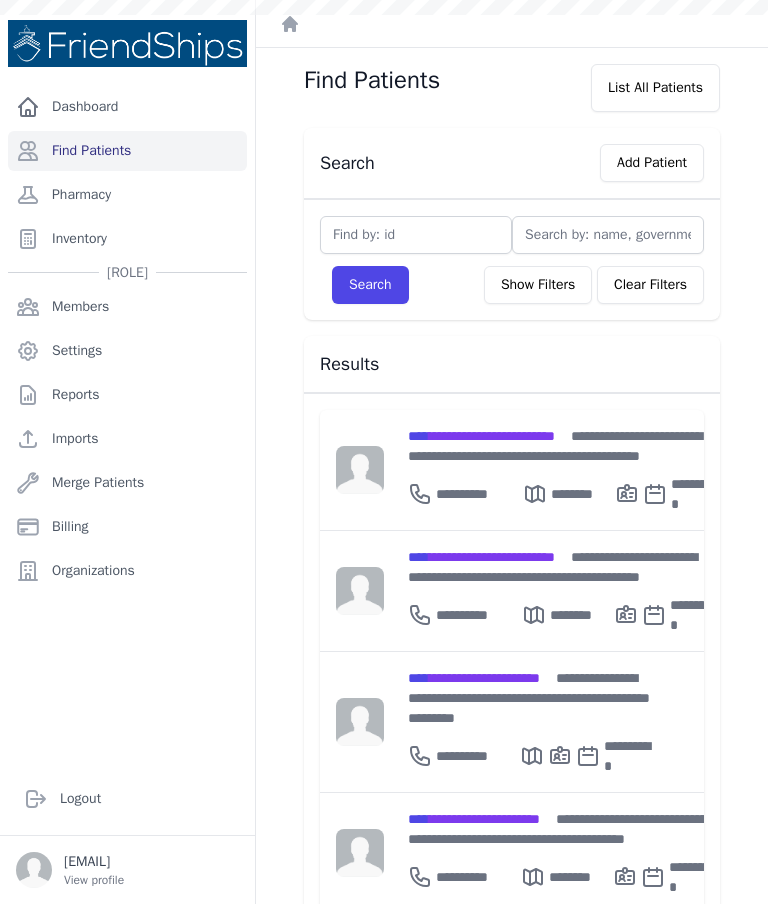 scroll, scrollTop: 0, scrollLeft: 0, axis: both 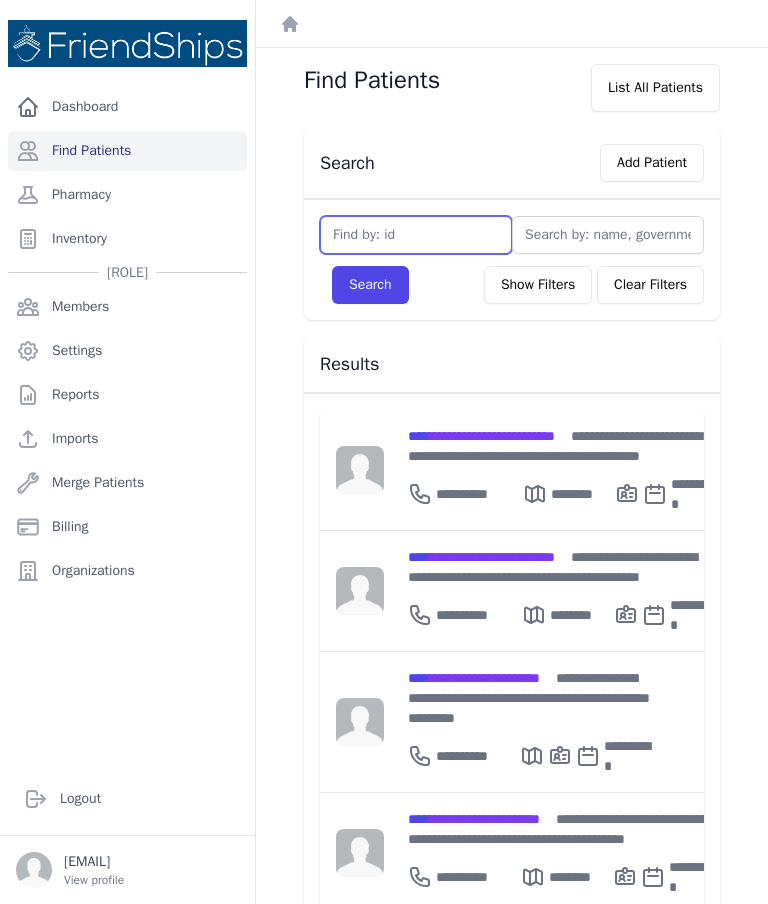 click at bounding box center (416, 235) 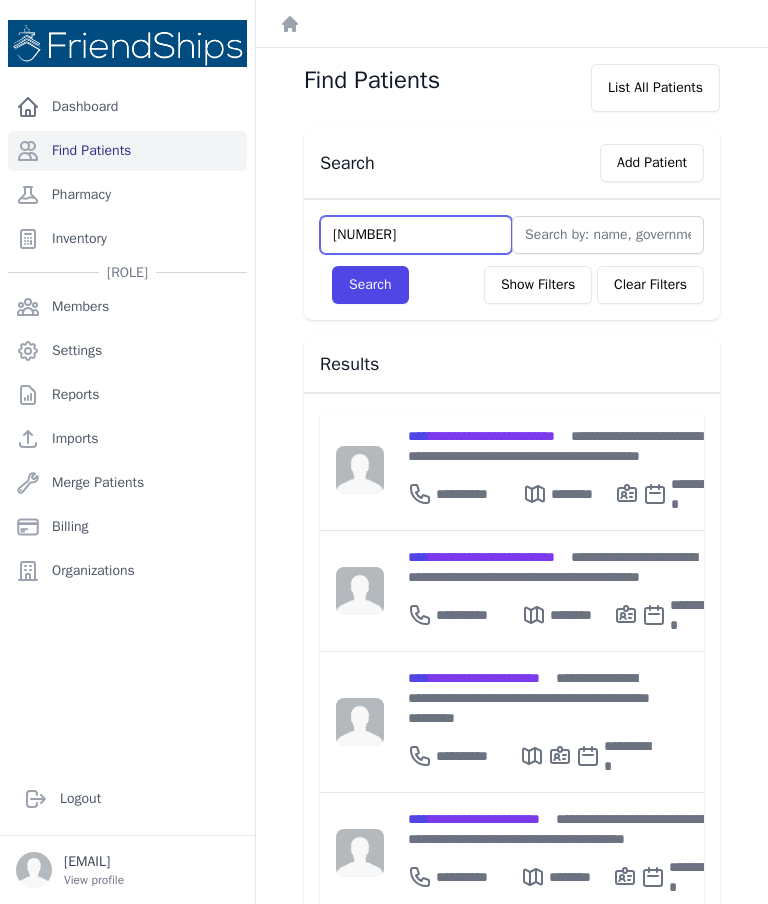 type on "[NUMBER]" 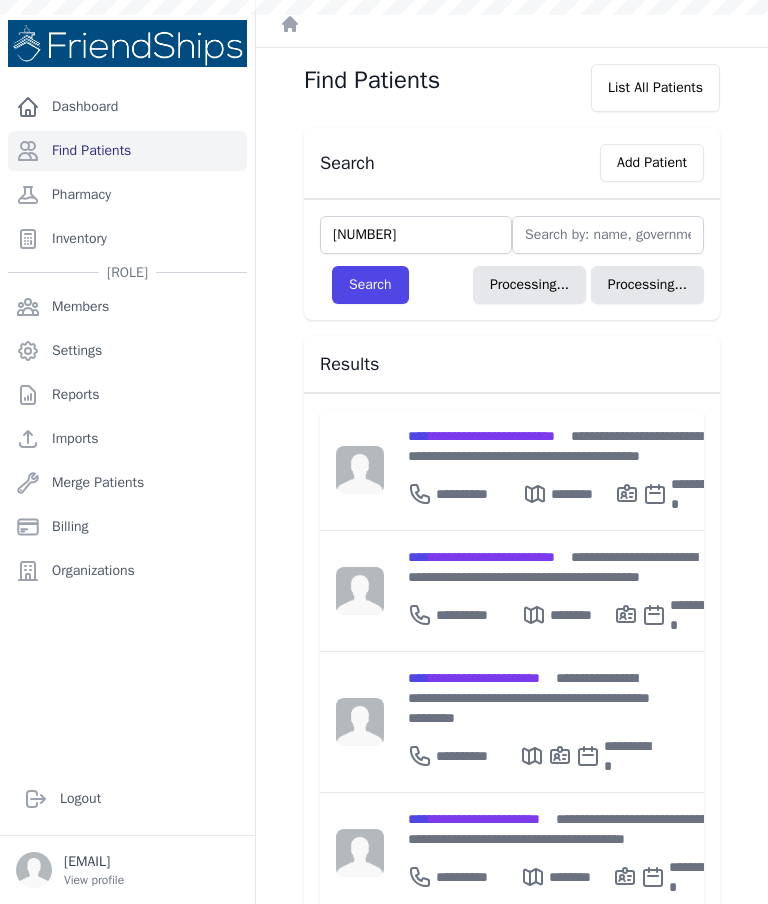 type 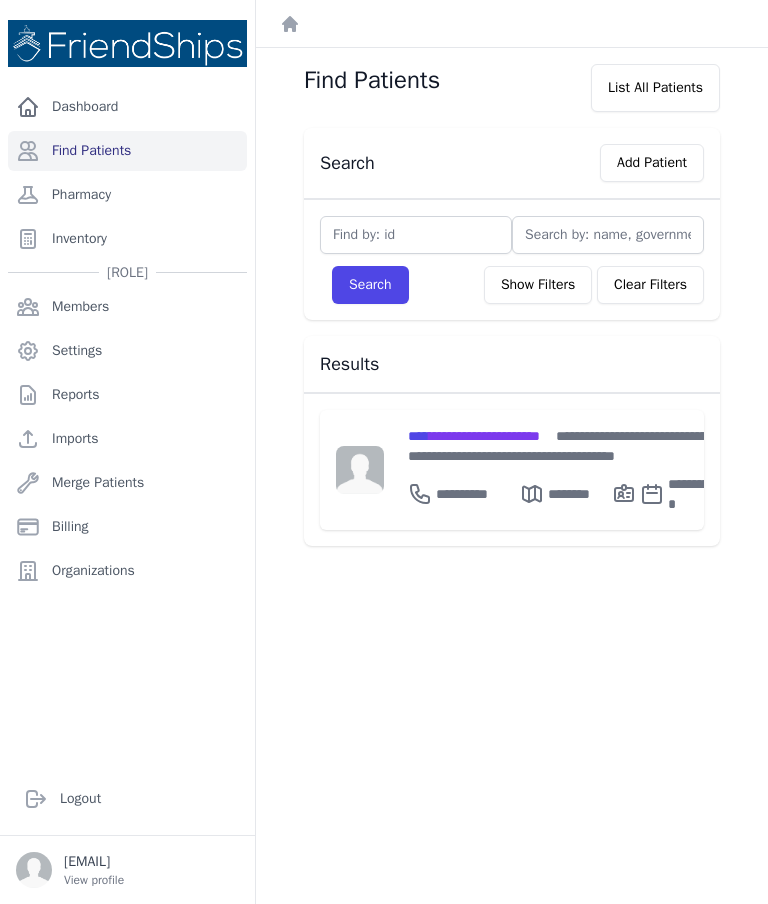 click on "**********" at bounding box center (474, 436) 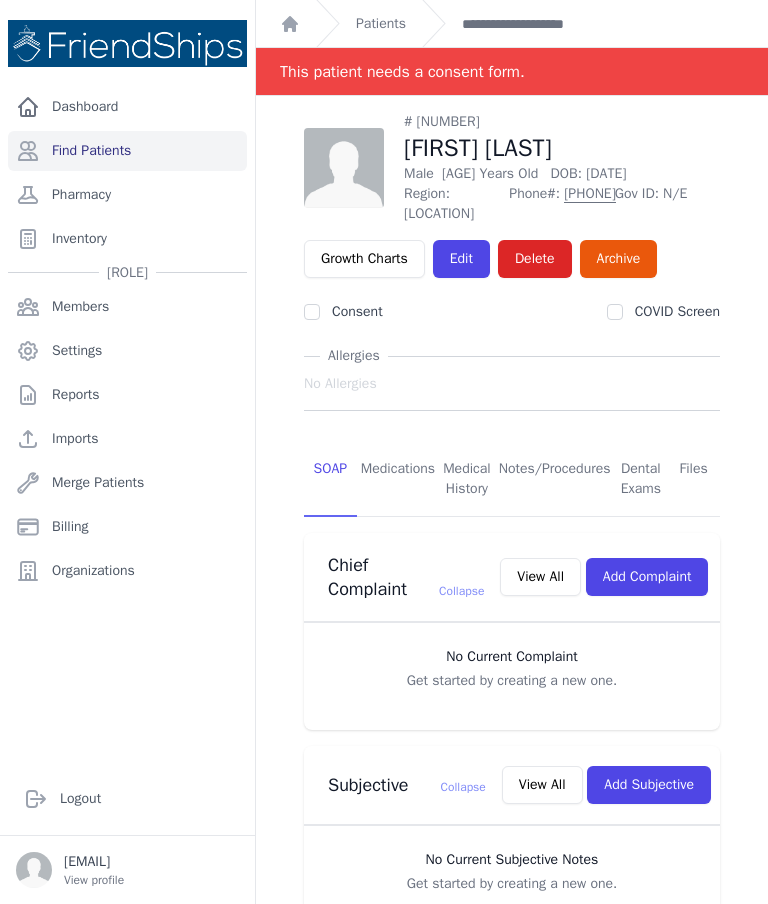 scroll, scrollTop: 0, scrollLeft: 0, axis: both 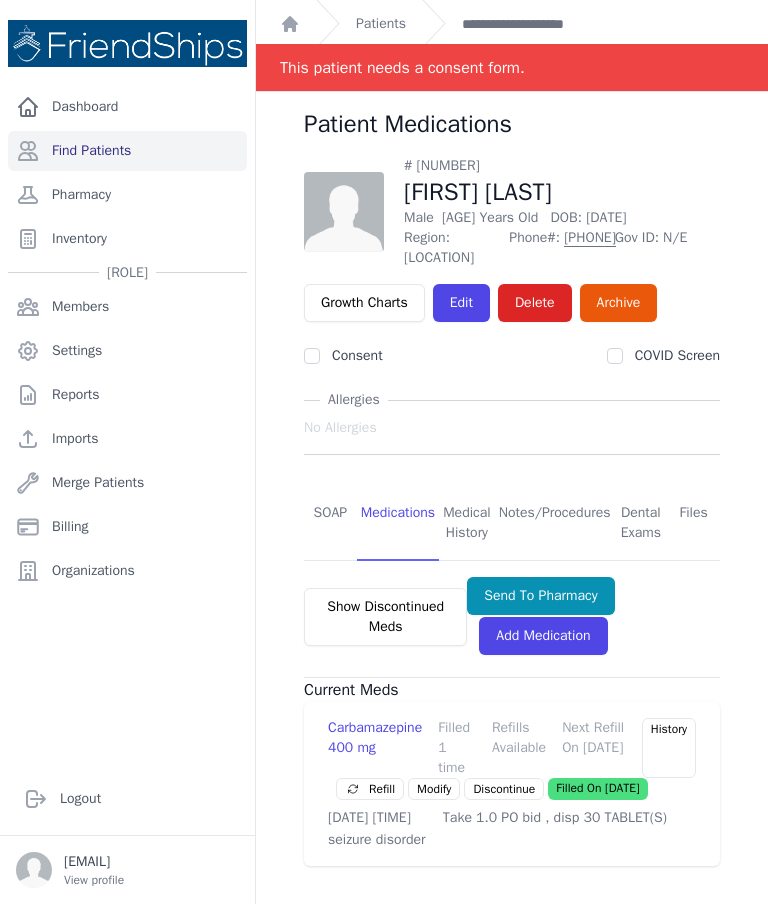 click on "Files" at bounding box center [693, 524] 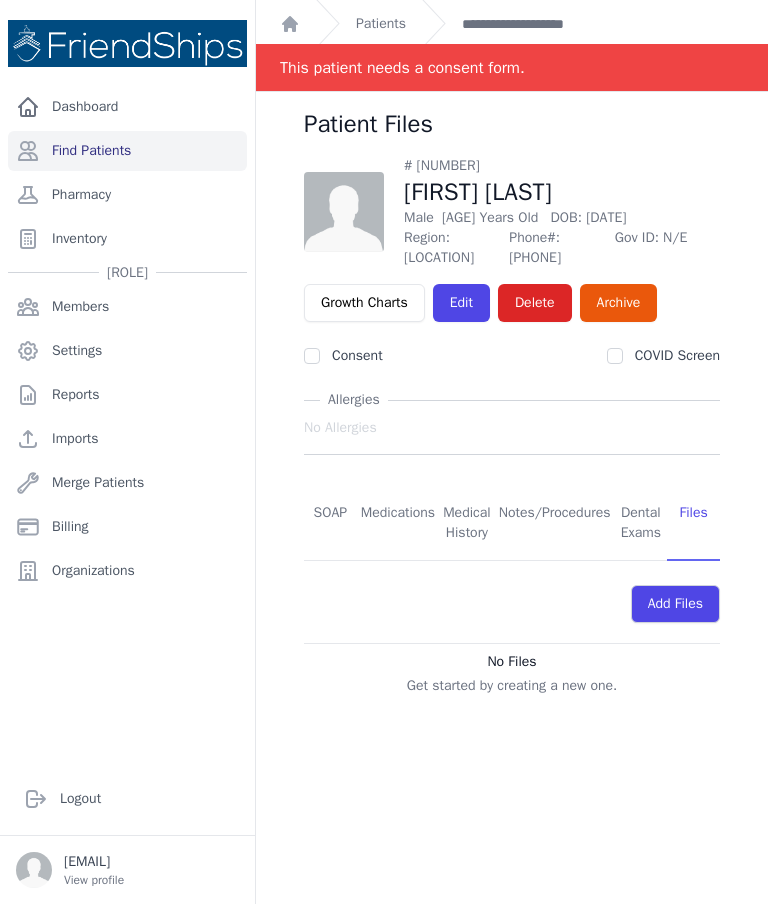 scroll, scrollTop: 0, scrollLeft: 0, axis: both 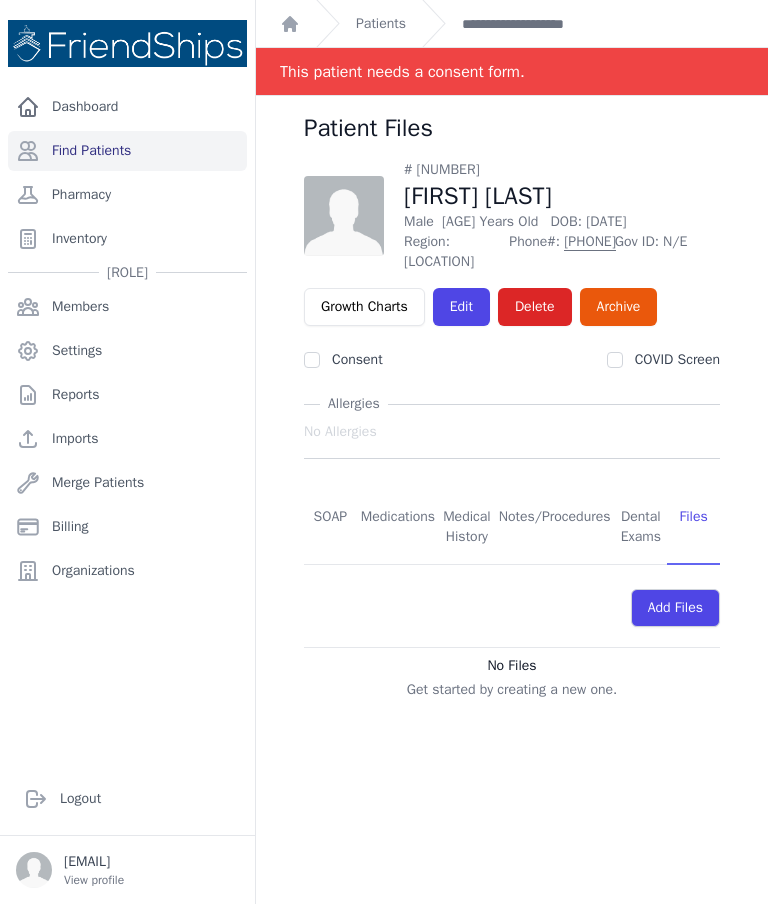 click on "Medications" at bounding box center (398, 528) 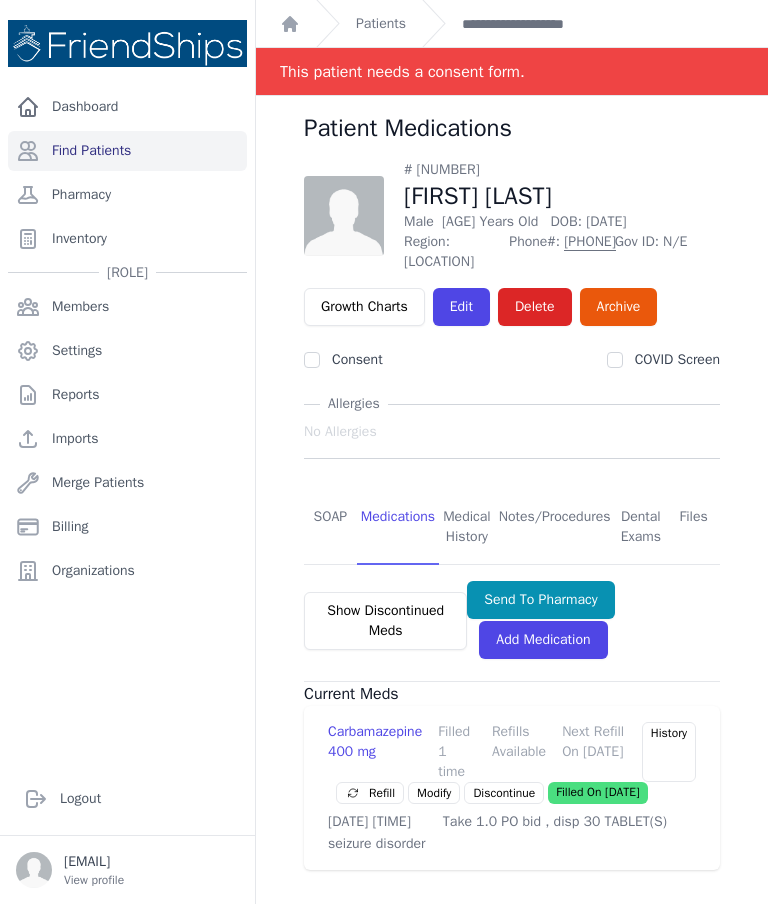 click on "SOAP" at bounding box center [330, 528] 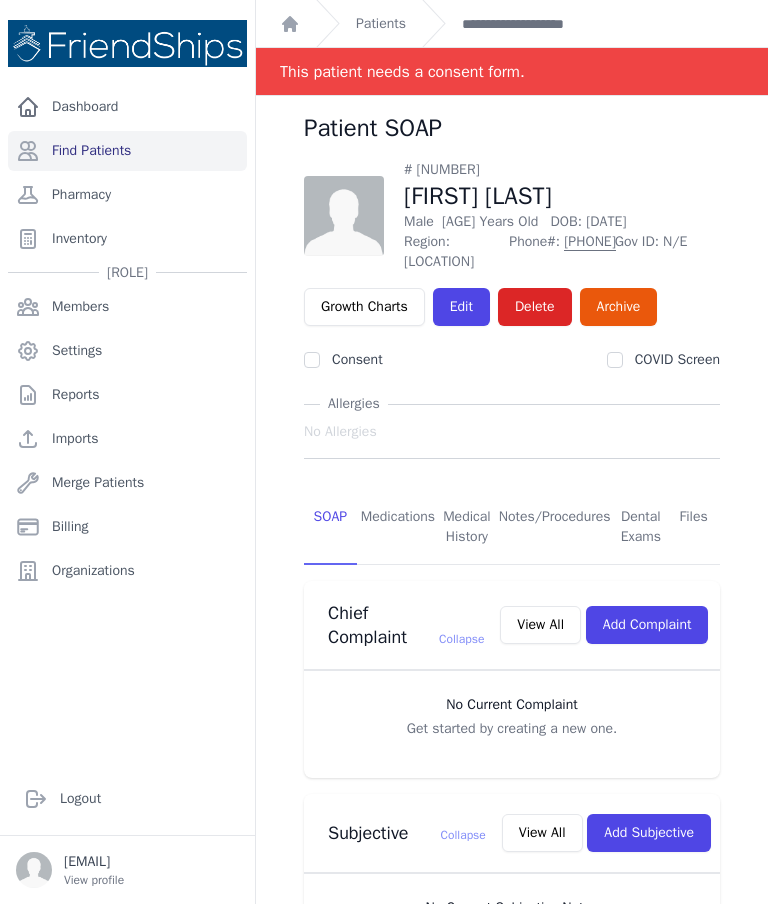 scroll, scrollTop: 0, scrollLeft: 0, axis: both 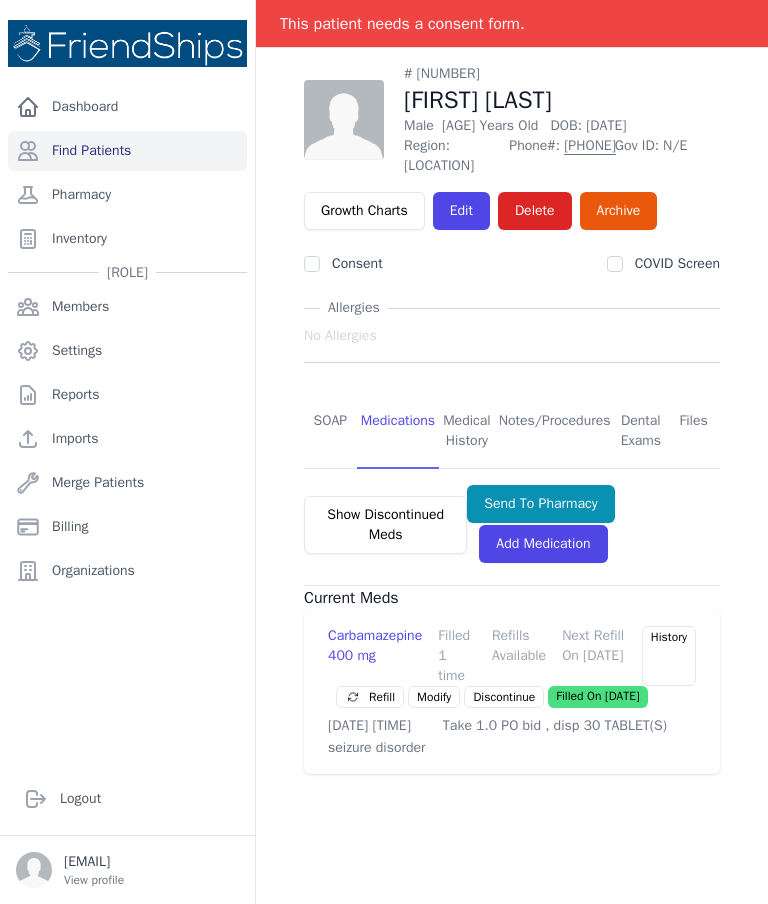 click on "Find Patients" at bounding box center [127, 151] 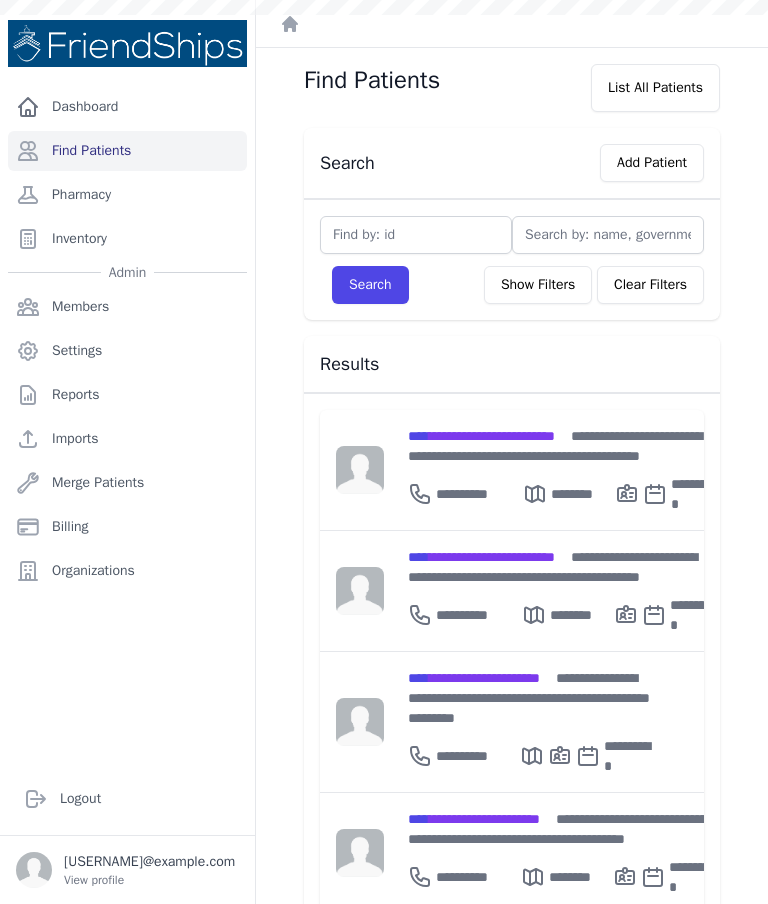 scroll, scrollTop: 0, scrollLeft: 0, axis: both 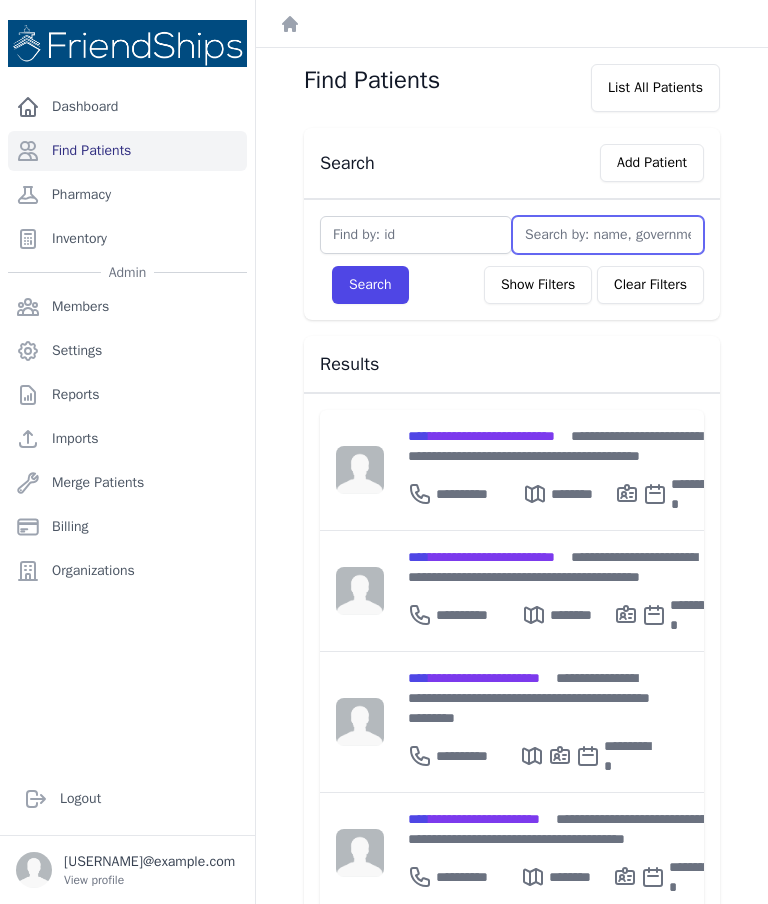 click at bounding box center [608, 235] 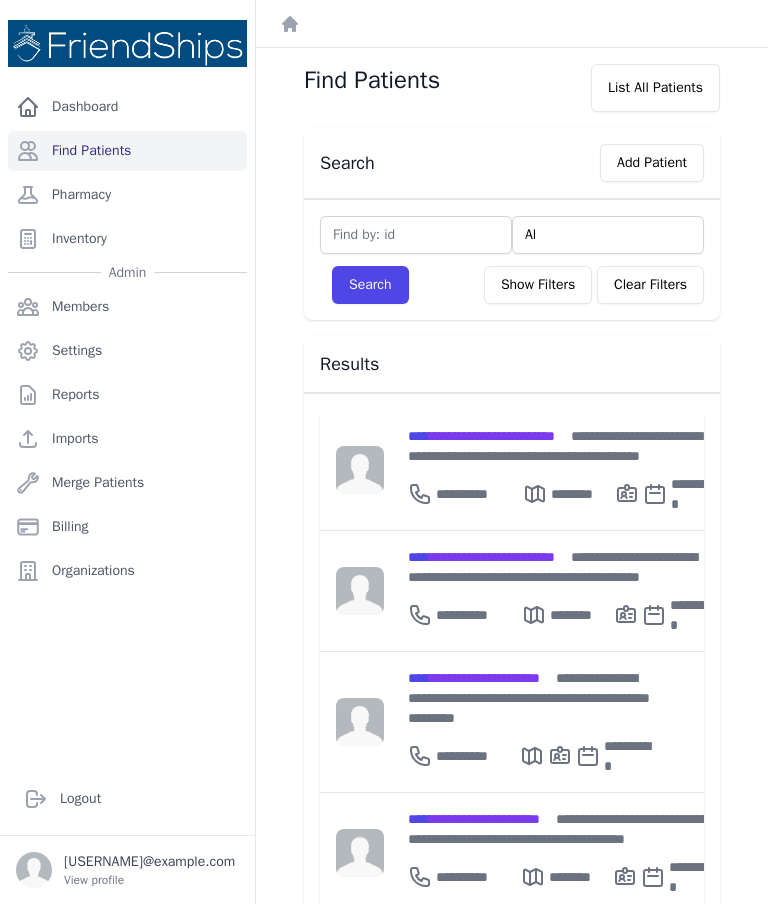type on "Ali" 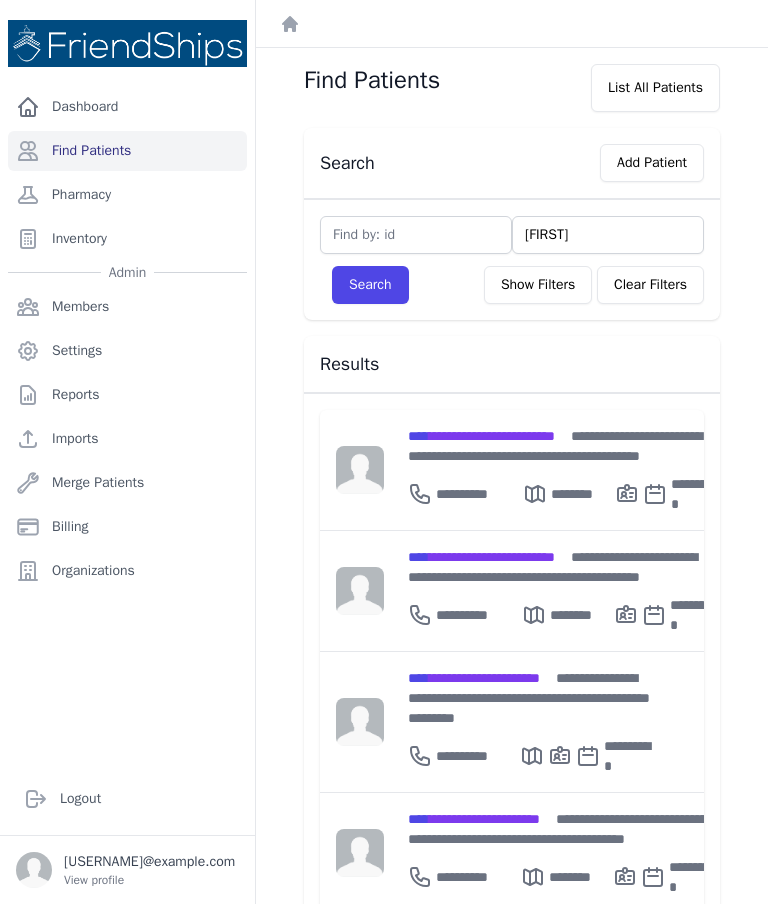 click on "Search" at bounding box center (370, 285) 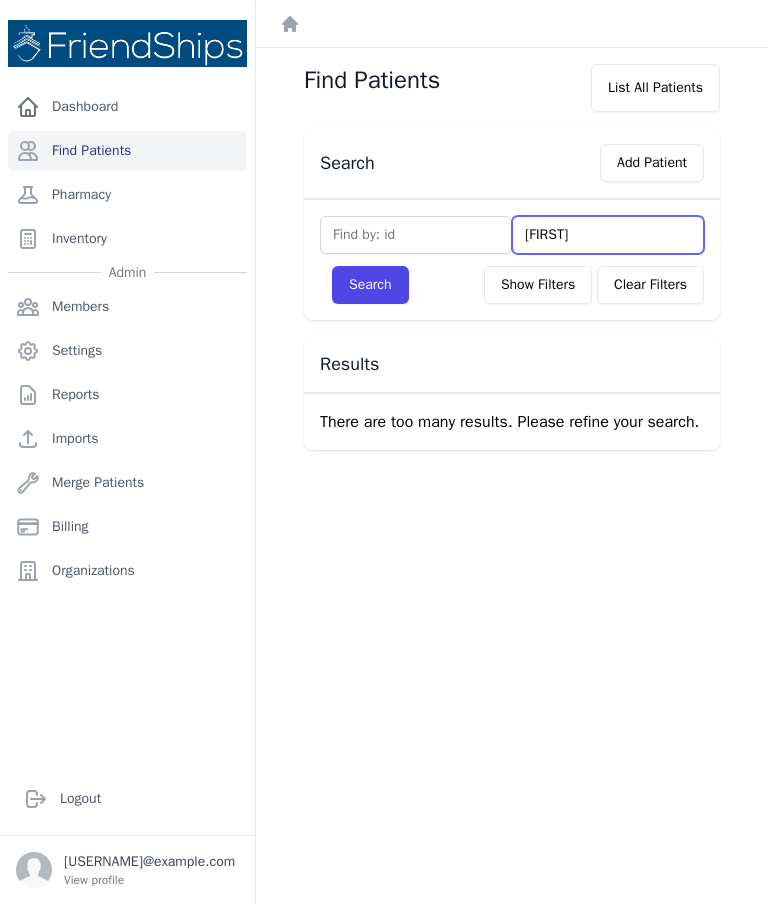 click on "Ali" at bounding box center [608, 235] 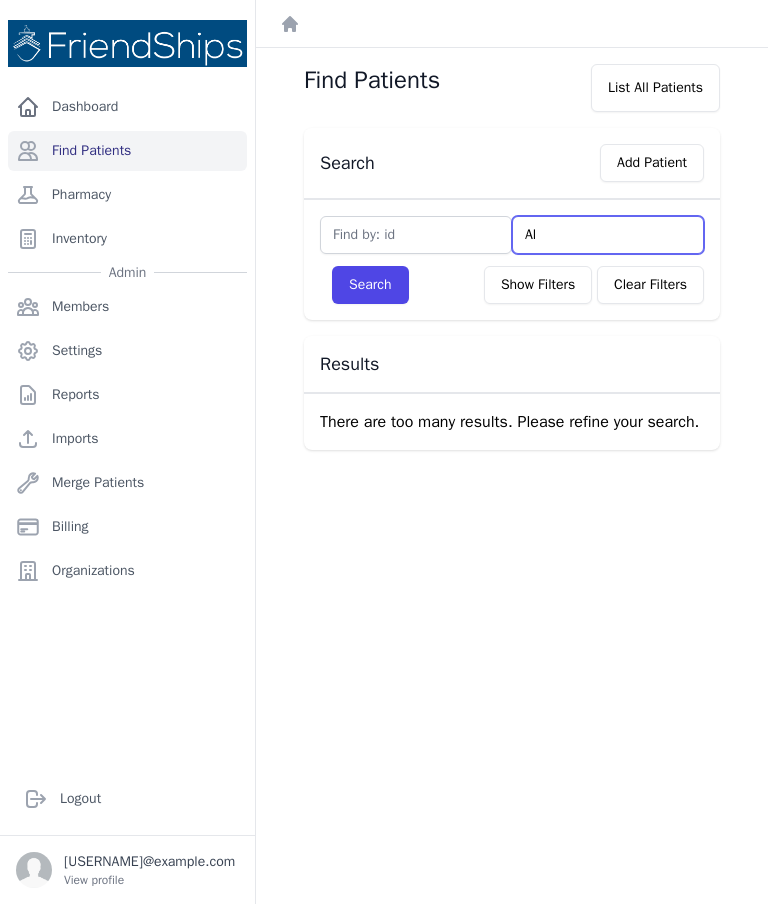 type on "A" 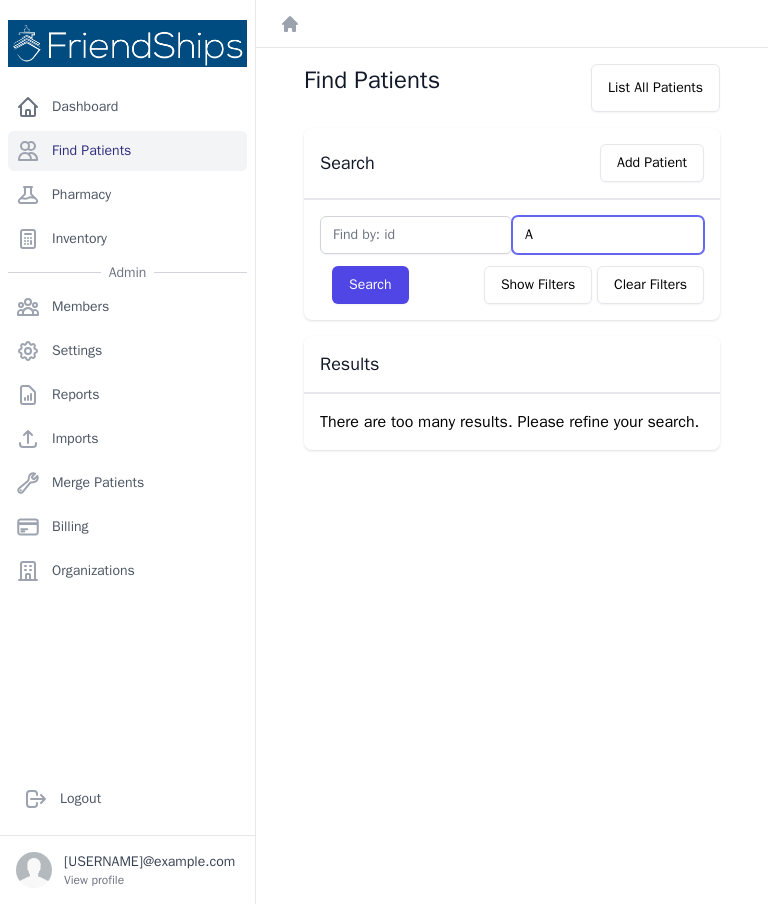 type 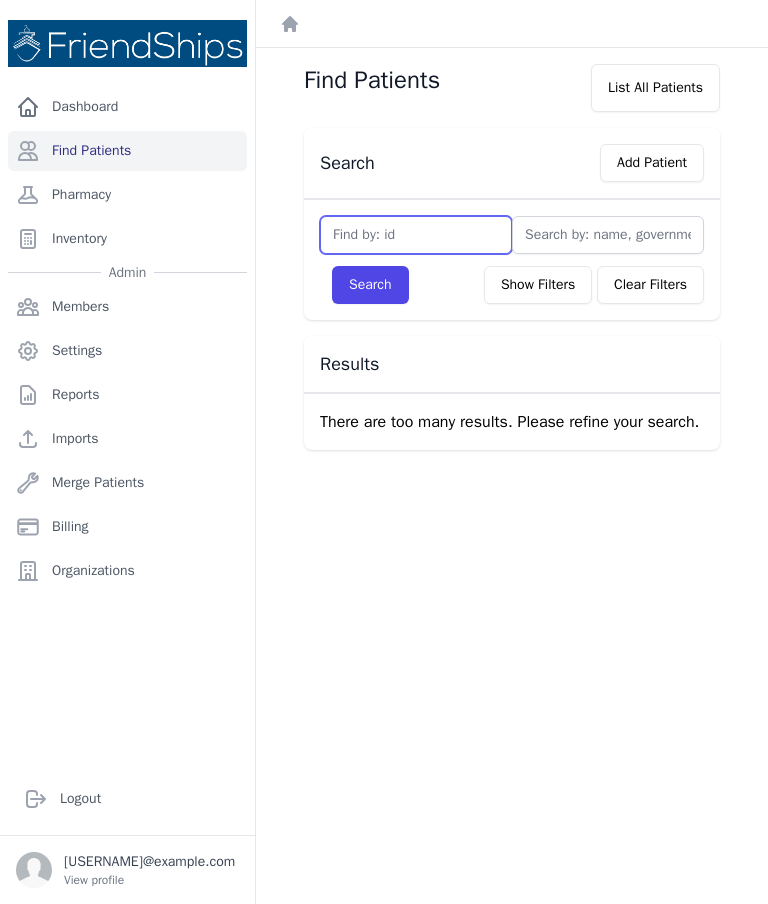 click at bounding box center (416, 235) 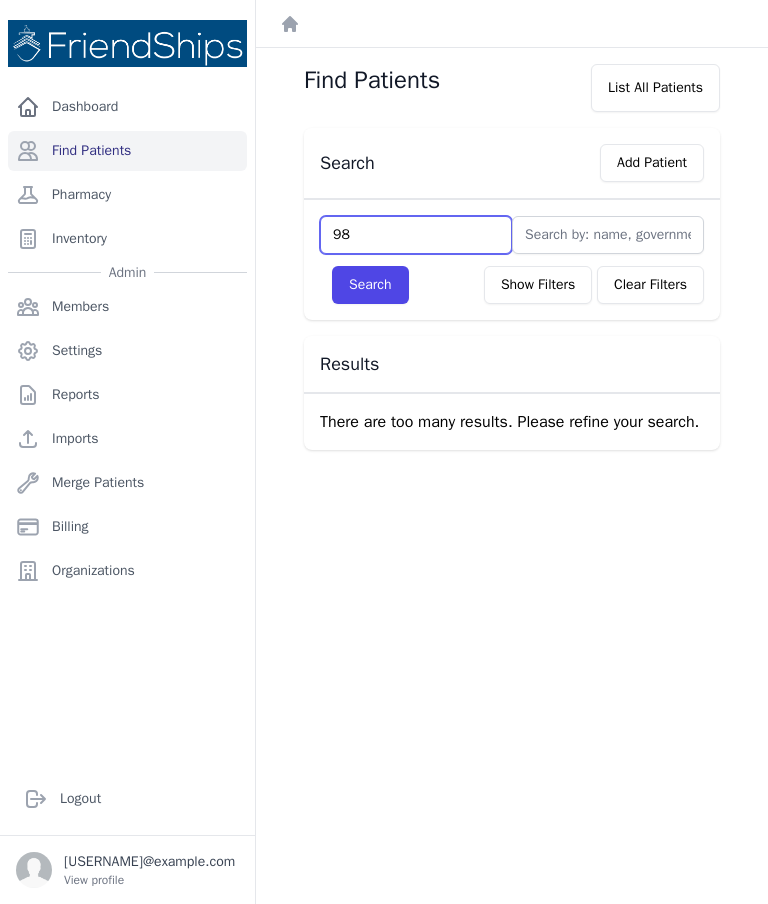type on "98" 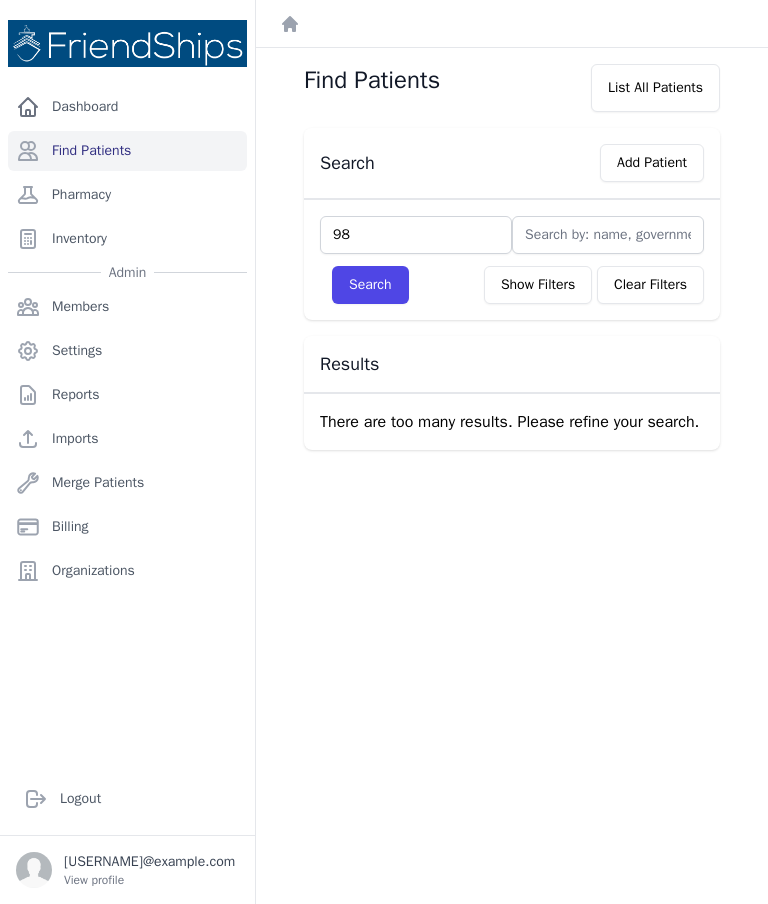 click on "Search" at bounding box center (370, 285) 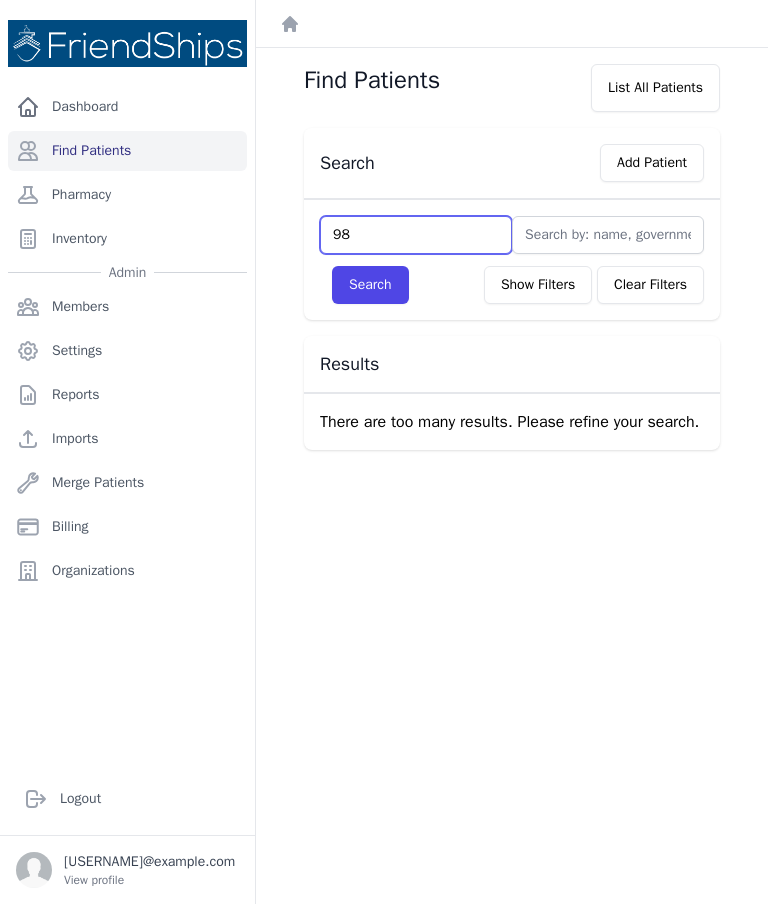 click on "98" at bounding box center (416, 235) 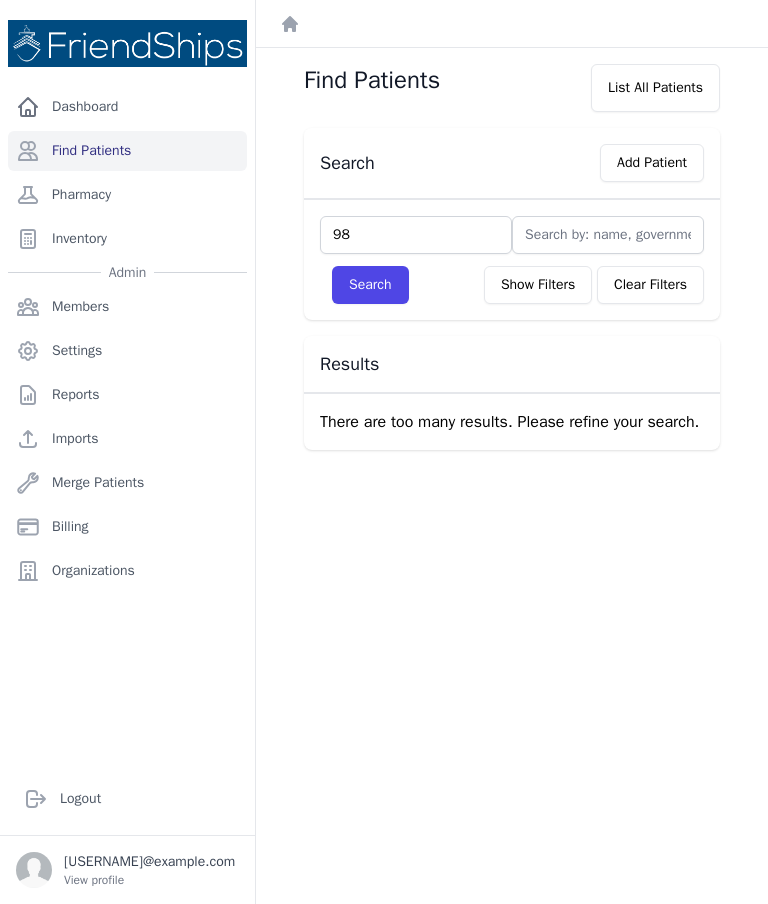 click on "Find Patients" at bounding box center [127, 151] 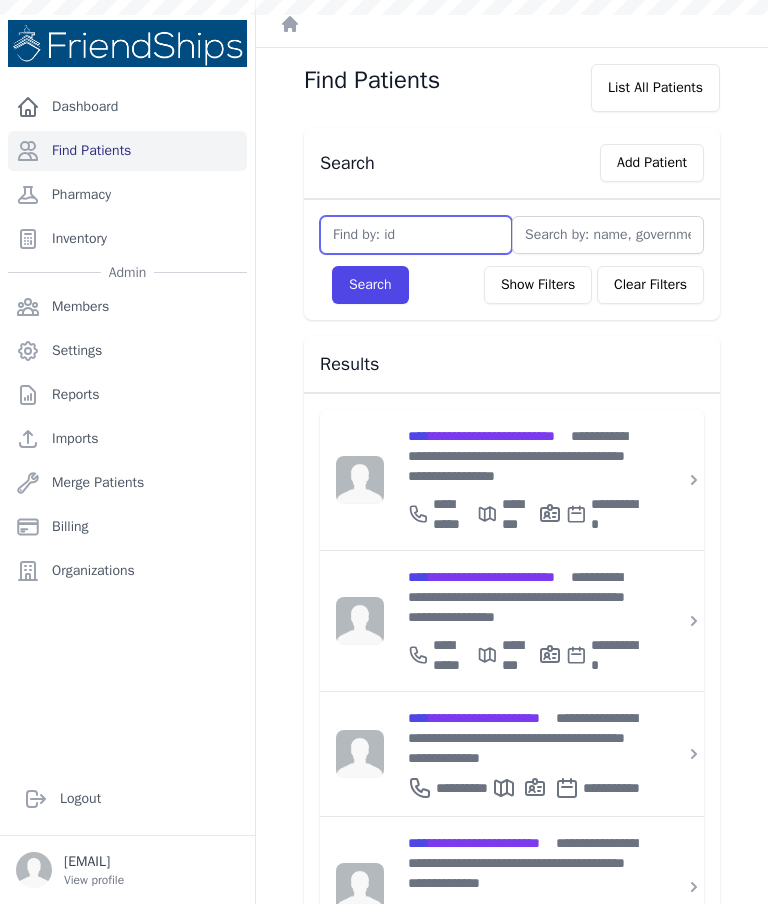 click at bounding box center (416, 235) 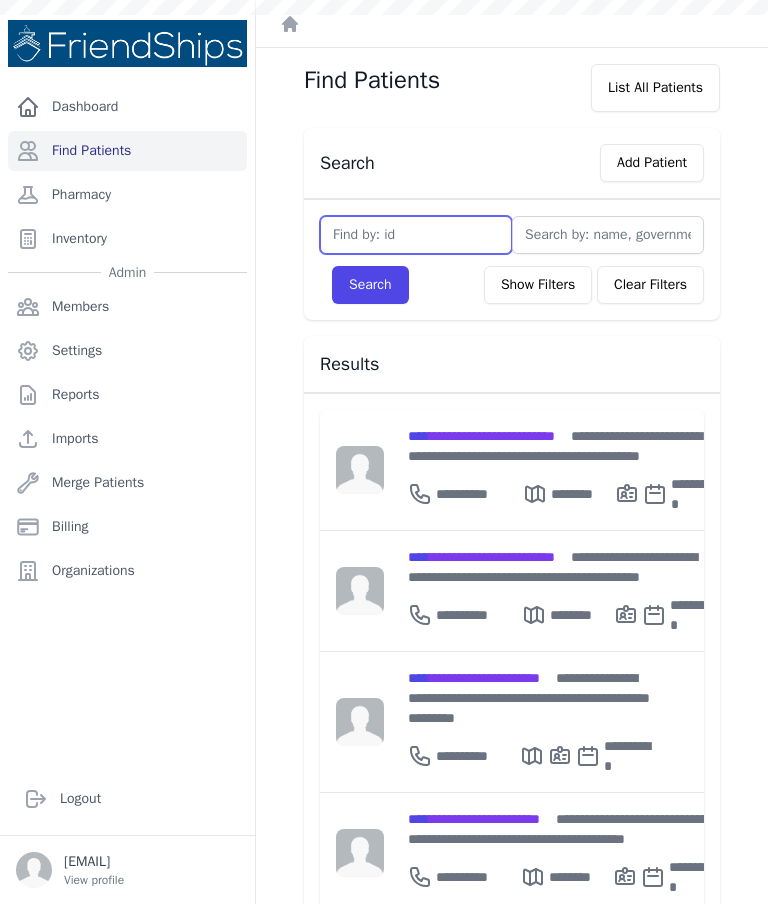 scroll, scrollTop: 0, scrollLeft: 0, axis: both 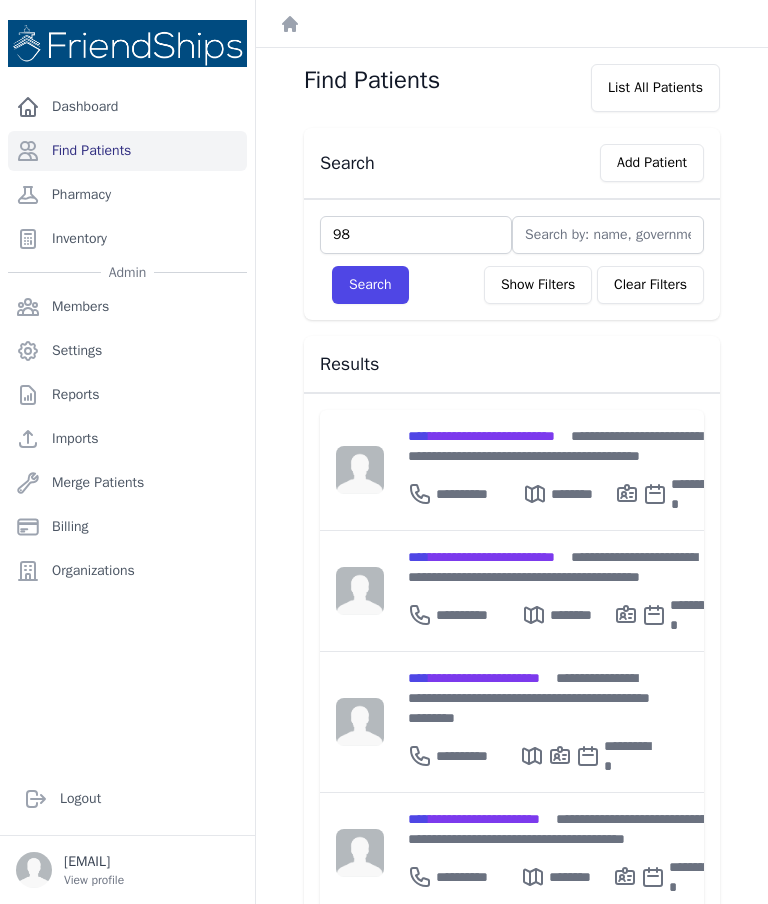 type on "98" 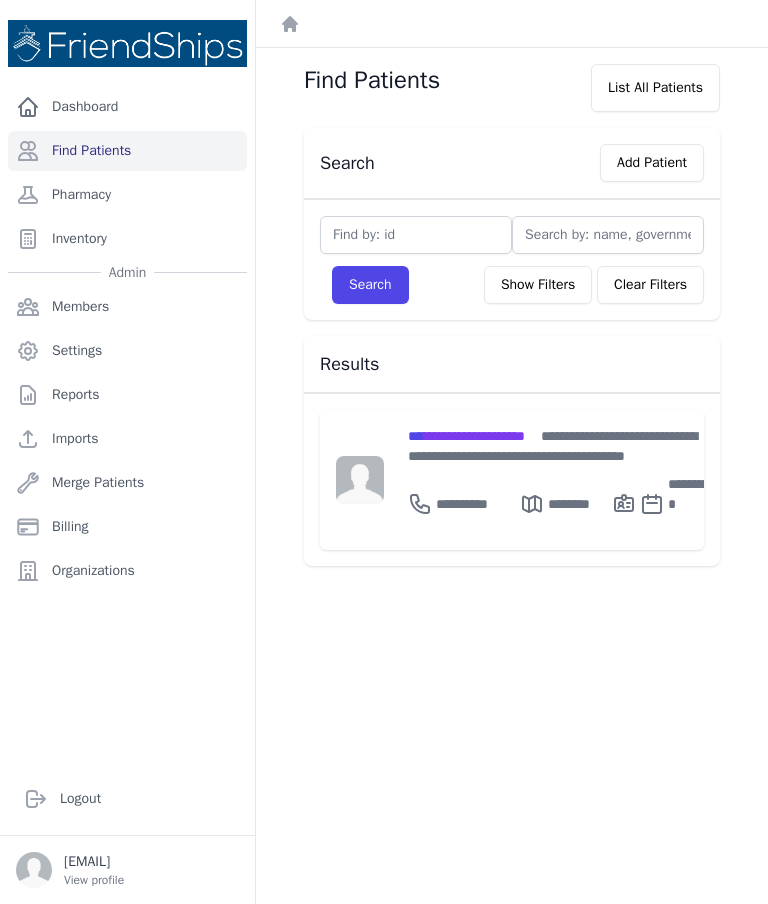 click on "**********" at bounding box center (466, 436) 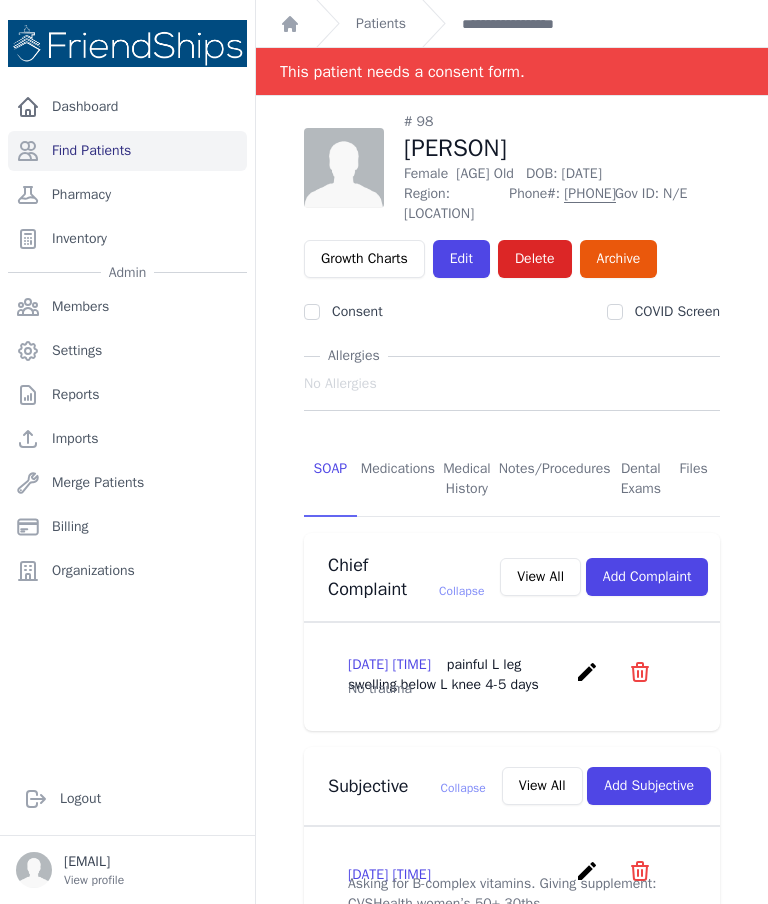 click on "Edit" at bounding box center (461, 259) 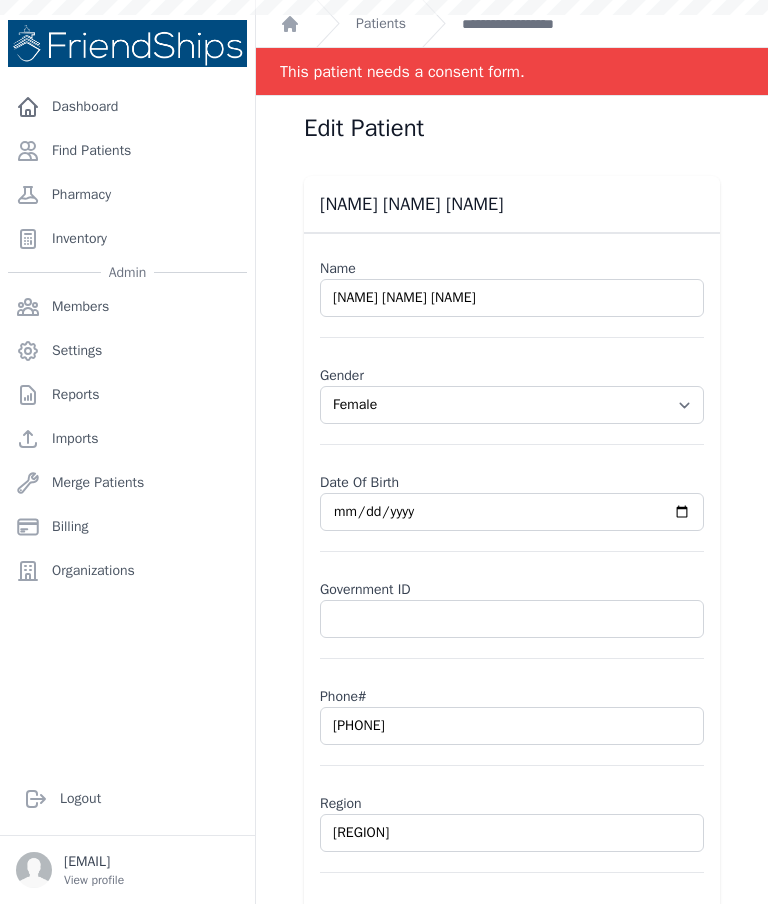 scroll, scrollTop: 0, scrollLeft: 0, axis: both 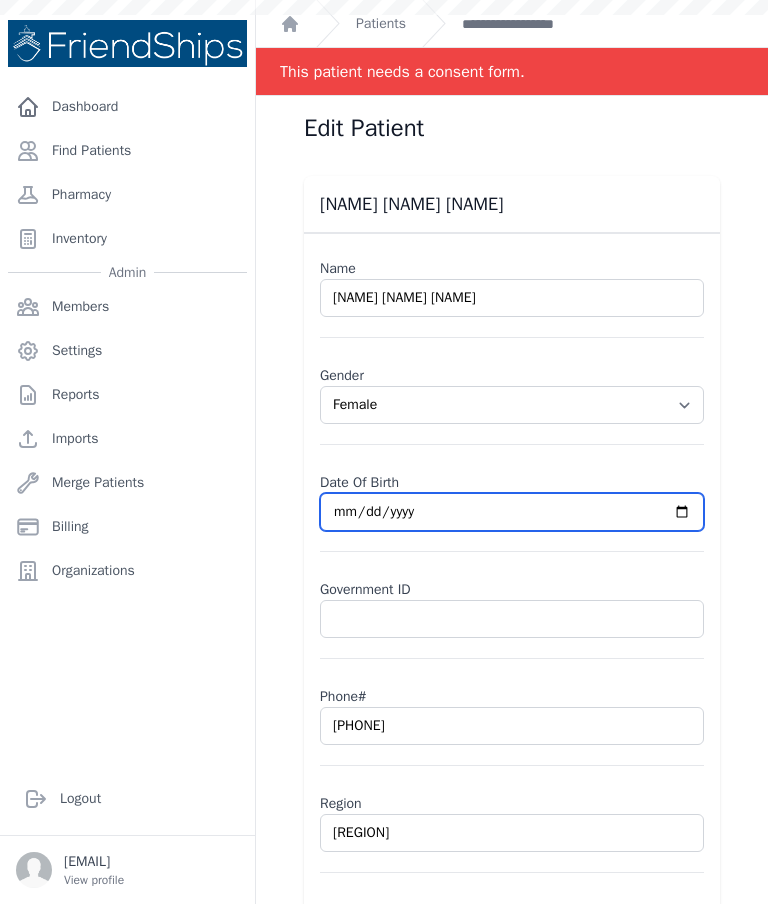 click on "[DATE]" at bounding box center (512, 512) 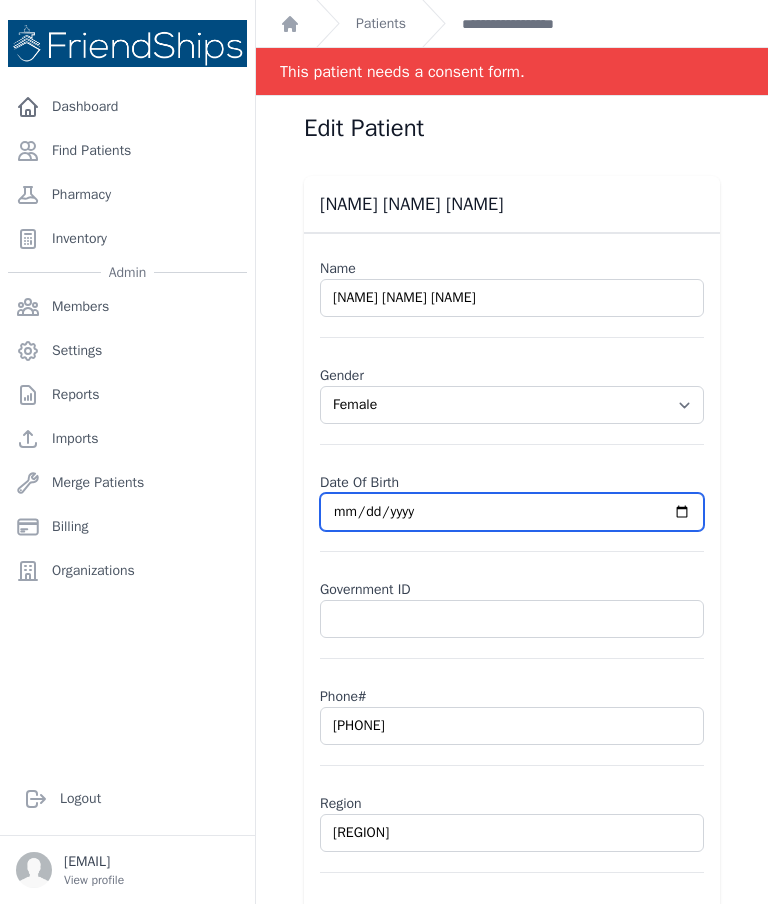 type on "[DATE]" 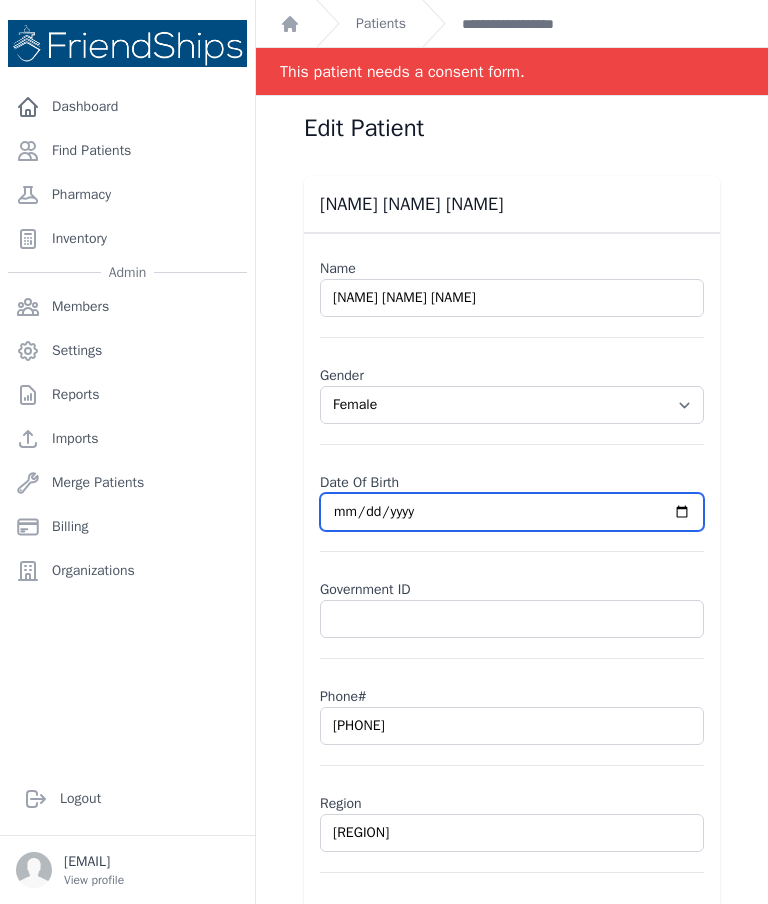select on "female" 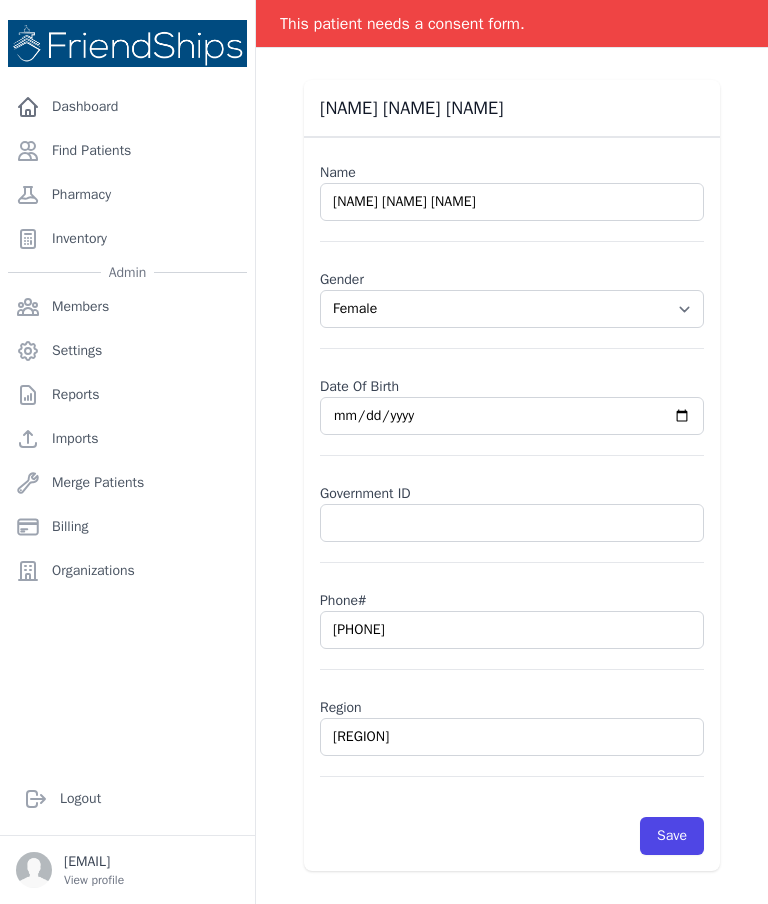 click on "Save" at bounding box center [672, 836] 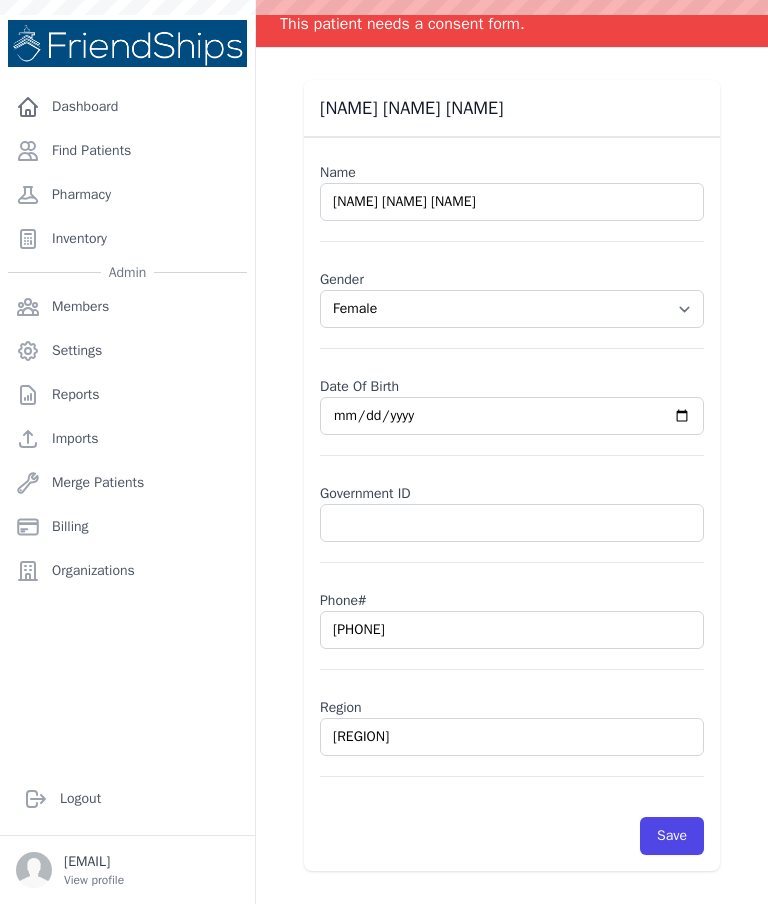 scroll, scrollTop: 0, scrollLeft: 0, axis: both 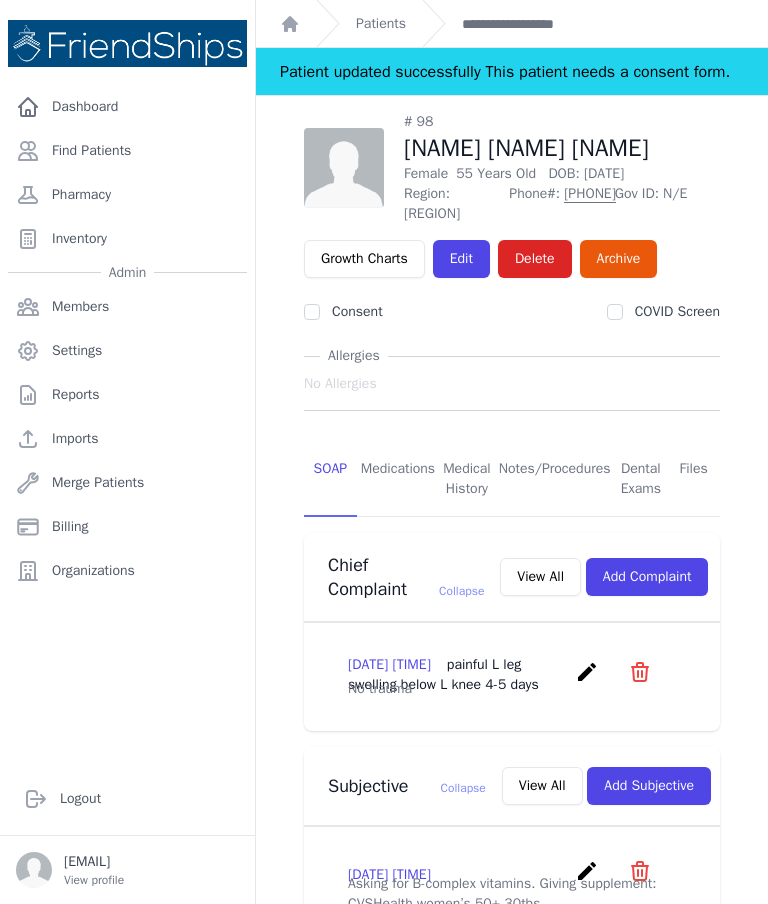 click on "Medications" at bounding box center [398, 480] 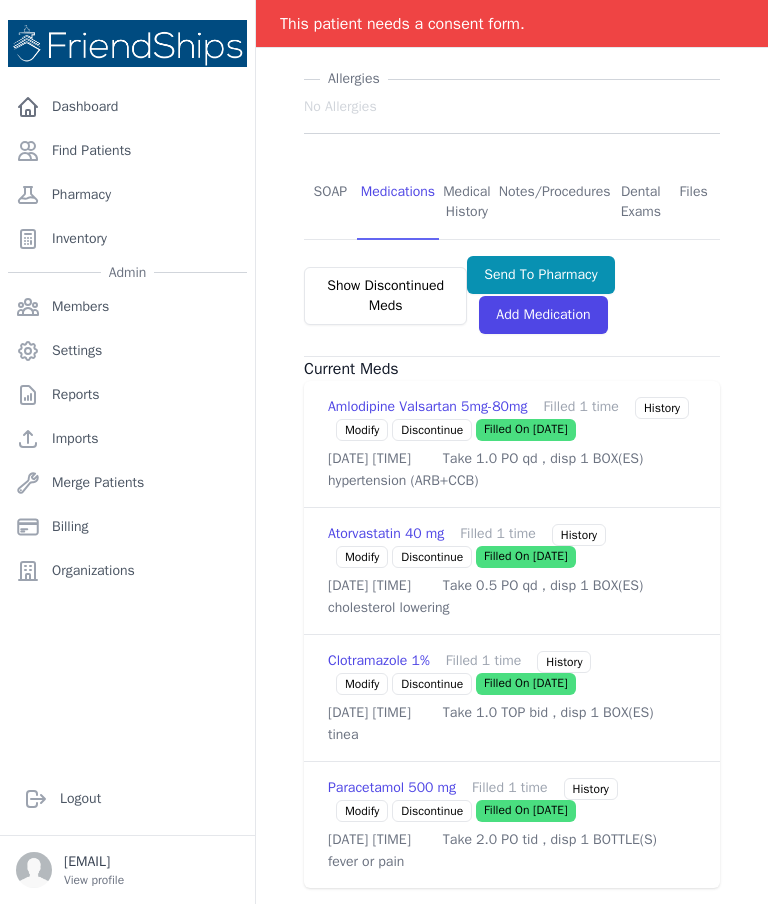 scroll, scrollTop: 423, scrollLeft: 0, axis: vertical 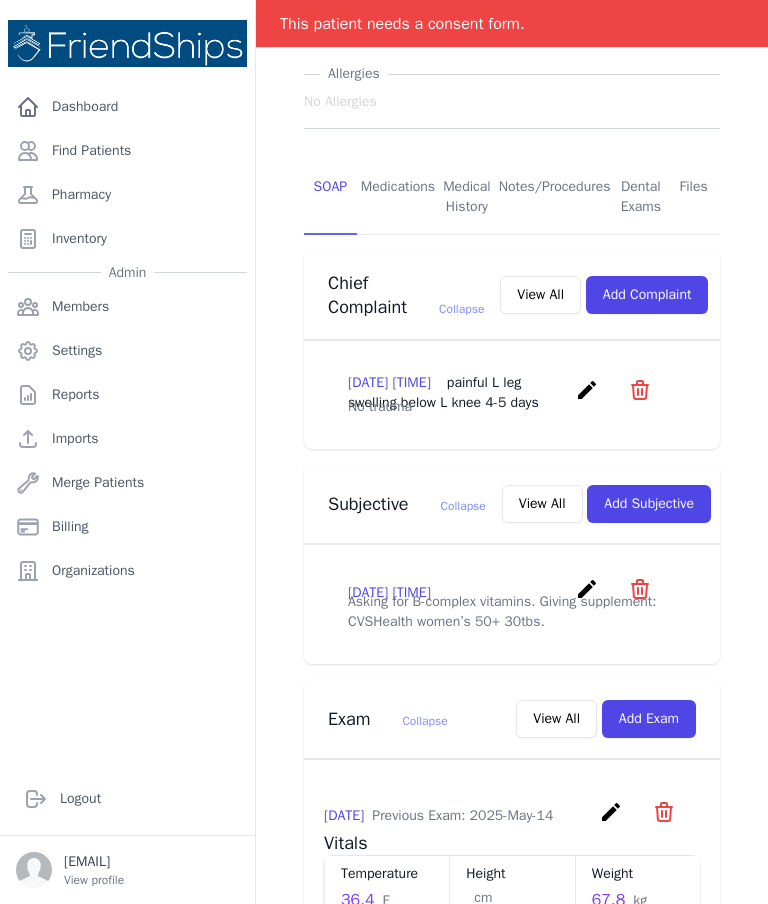 click on "View All" at bounding box center (542, 504) 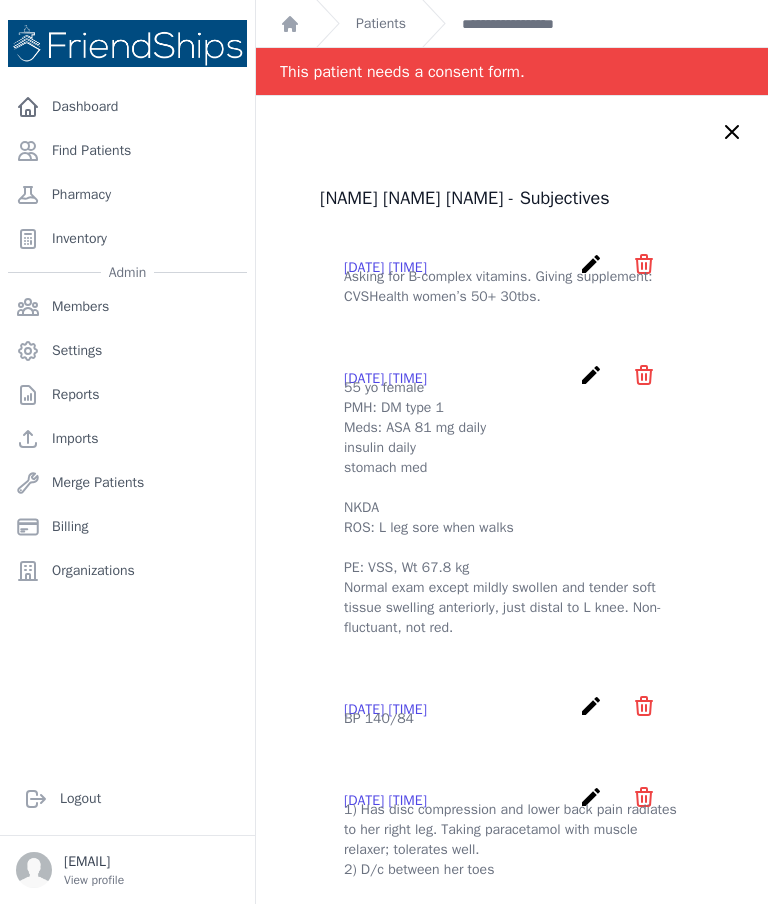 scroll, scrollTop: 0, scrollLeft: 0, axis: both 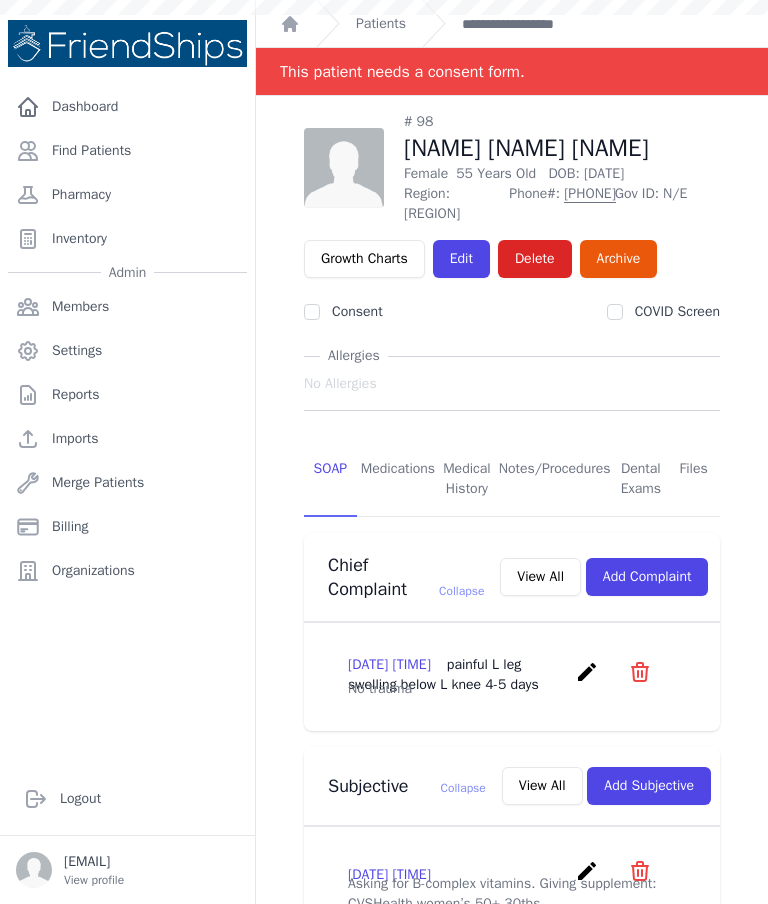click on "Patients" at bounding box center (381, 24) 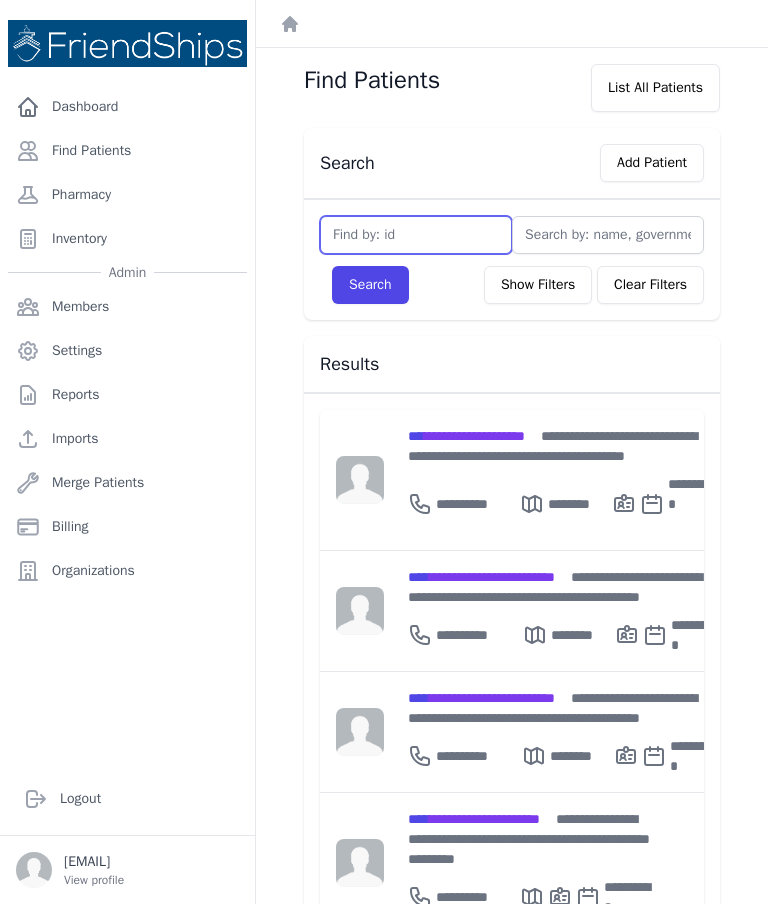 click at bounding box center (416, 235) 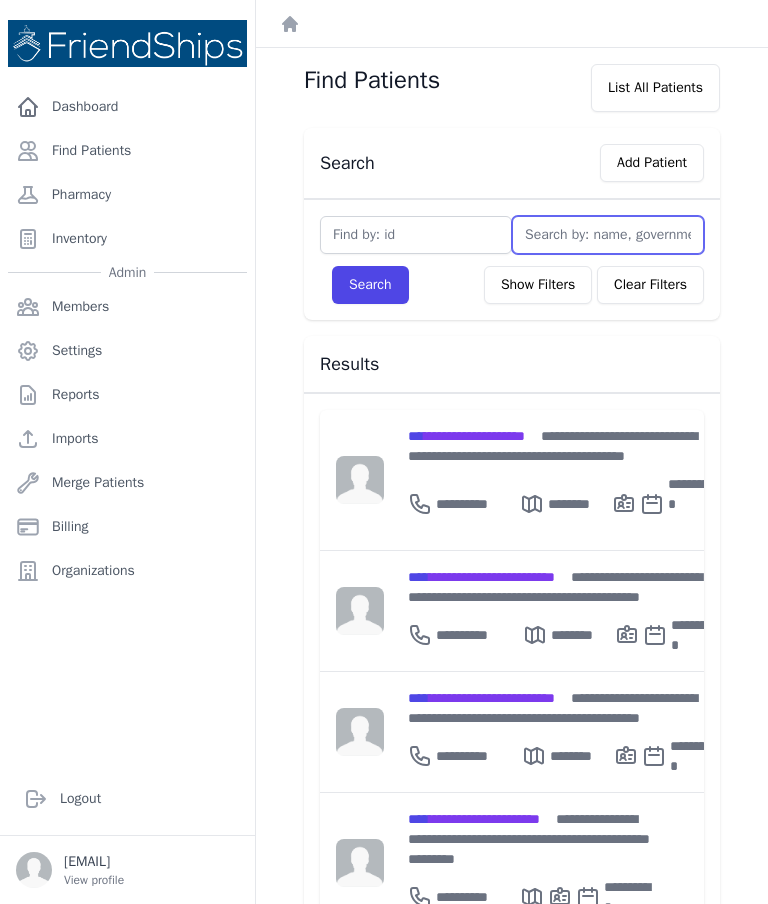 click at bounding box center (608, 235) 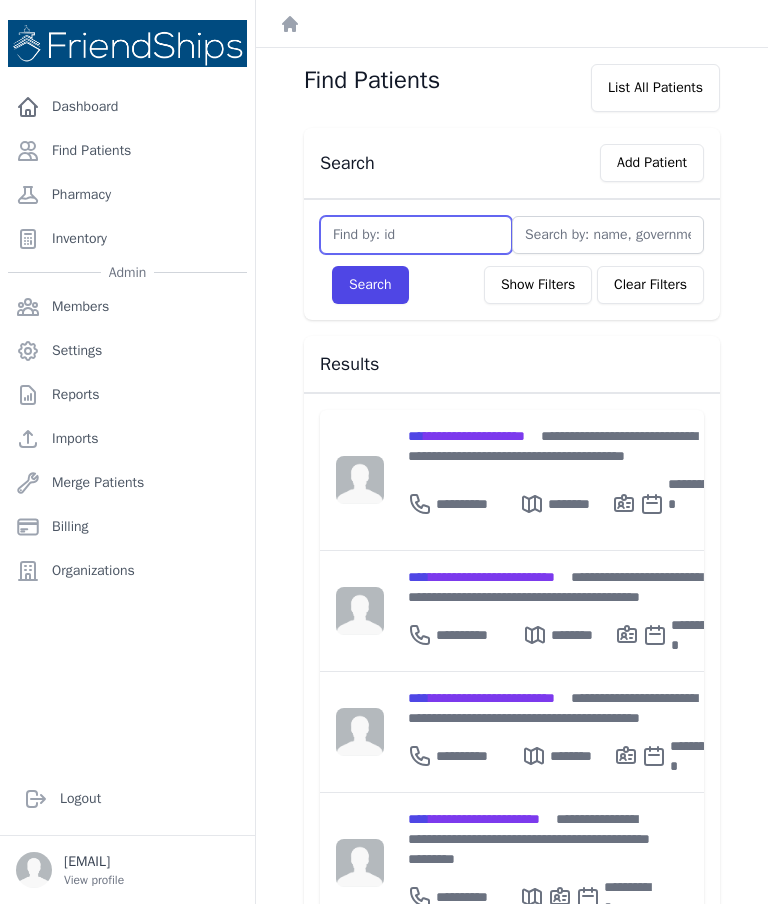 click at bounding box center [416, 235] 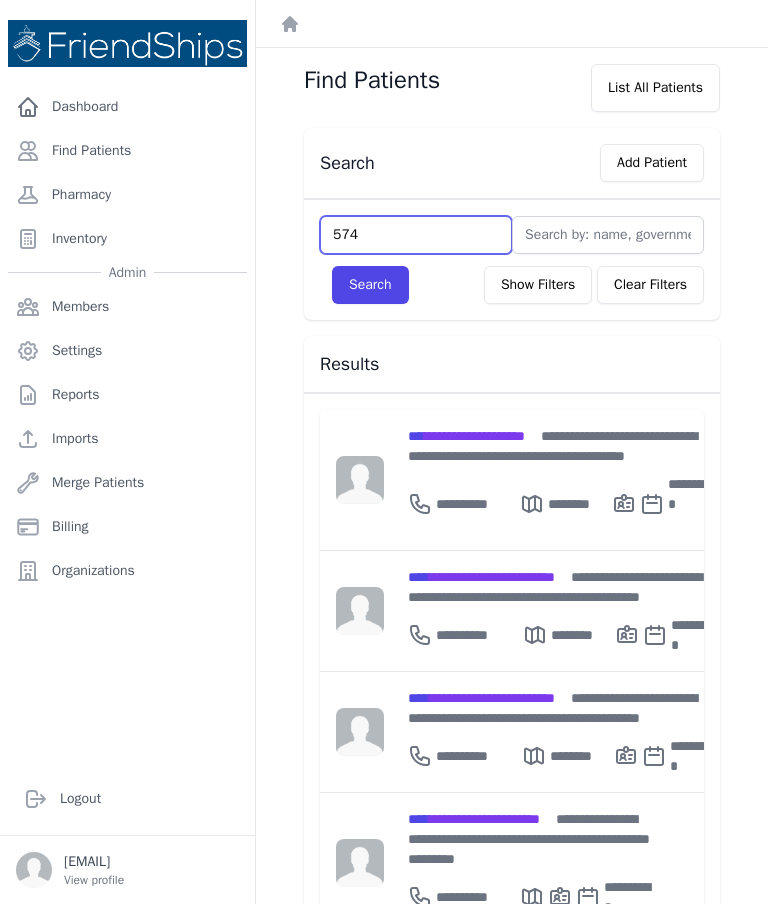 type on "574" 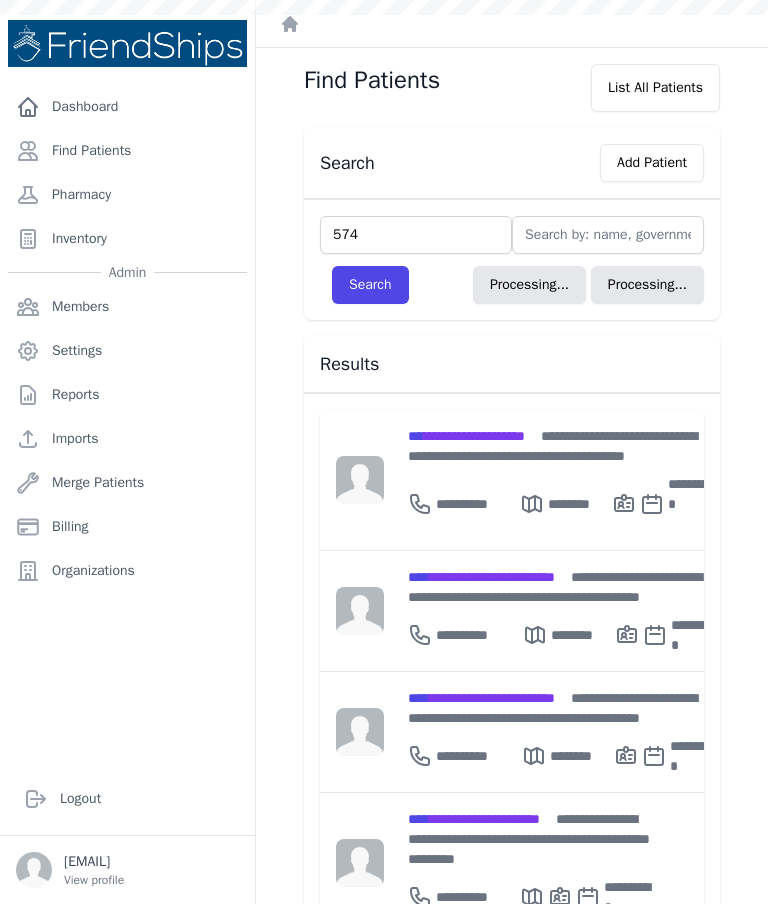 type 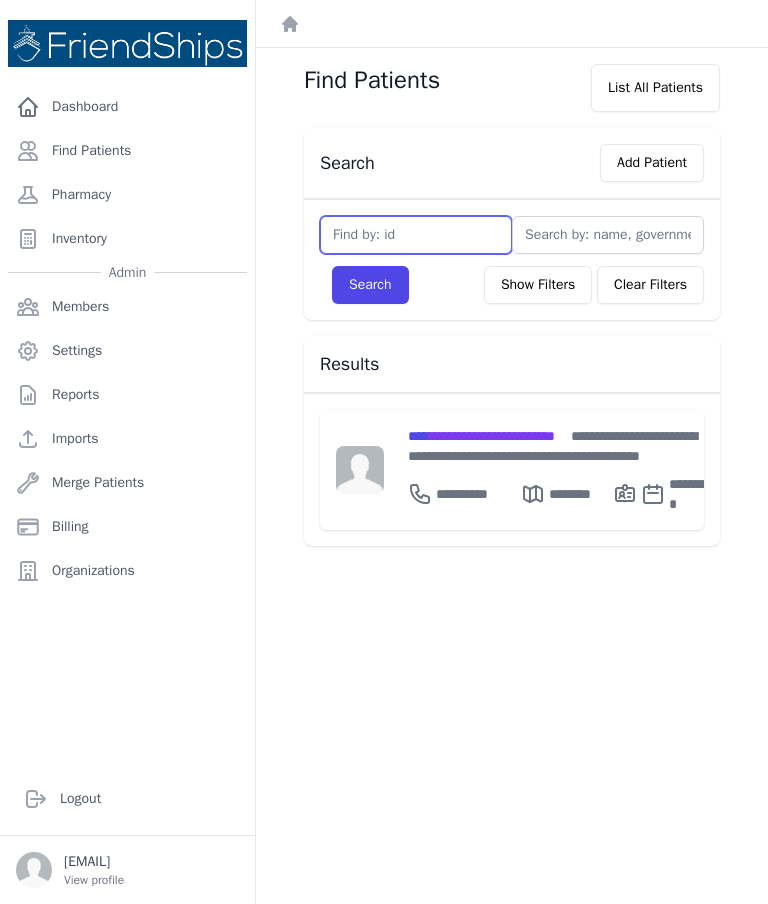 click at bounding box center (416, 235) 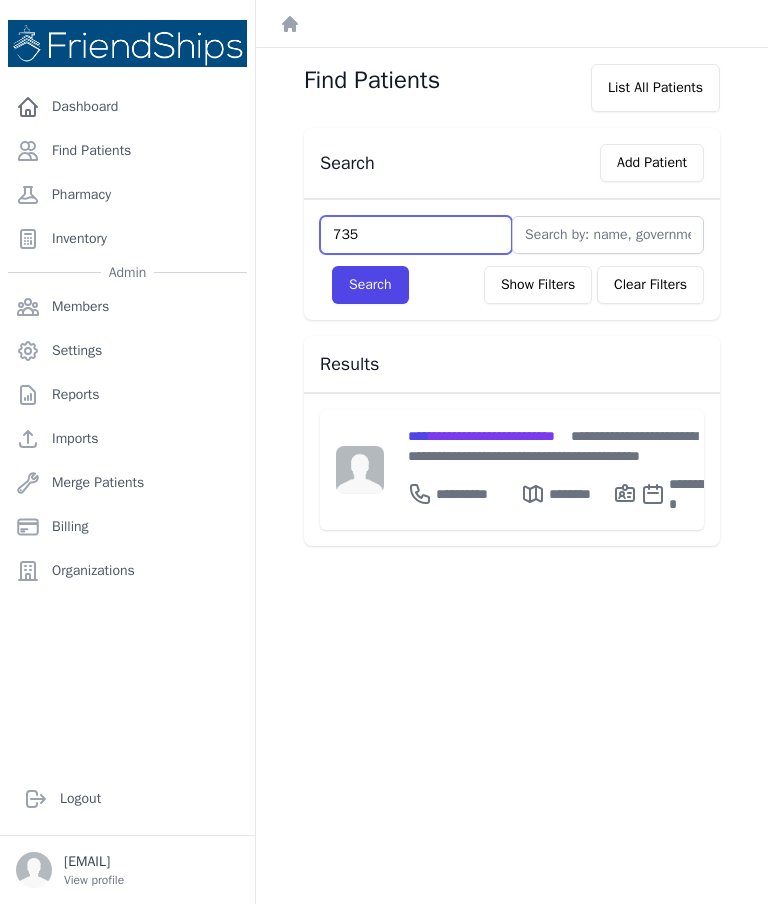 type on "735" 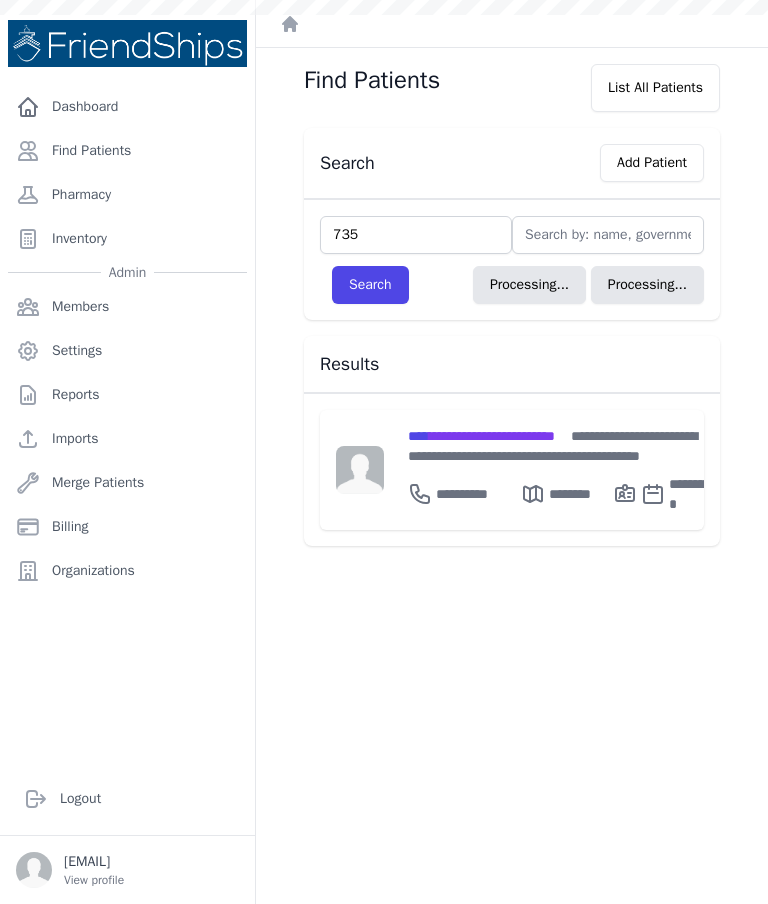type 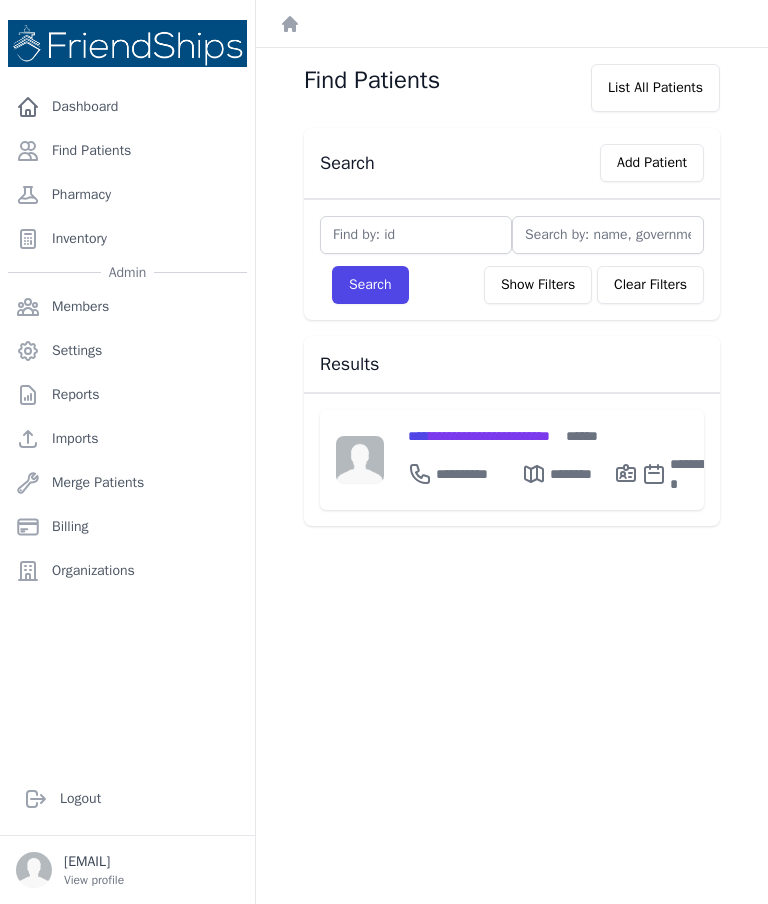 click at bounding box center [416, 235] 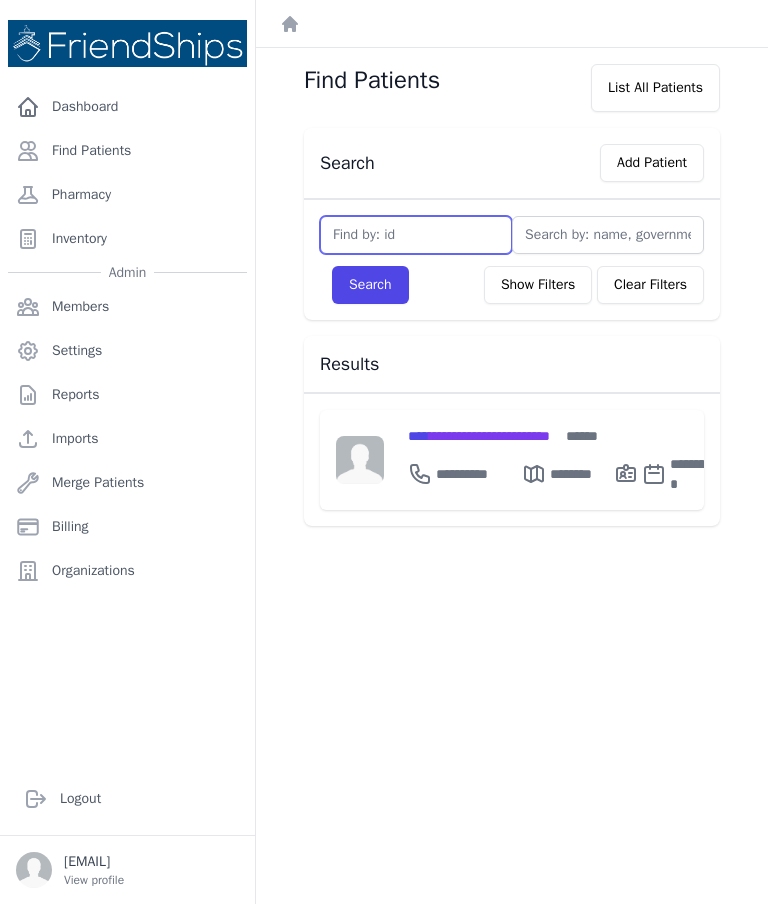 type on "R" 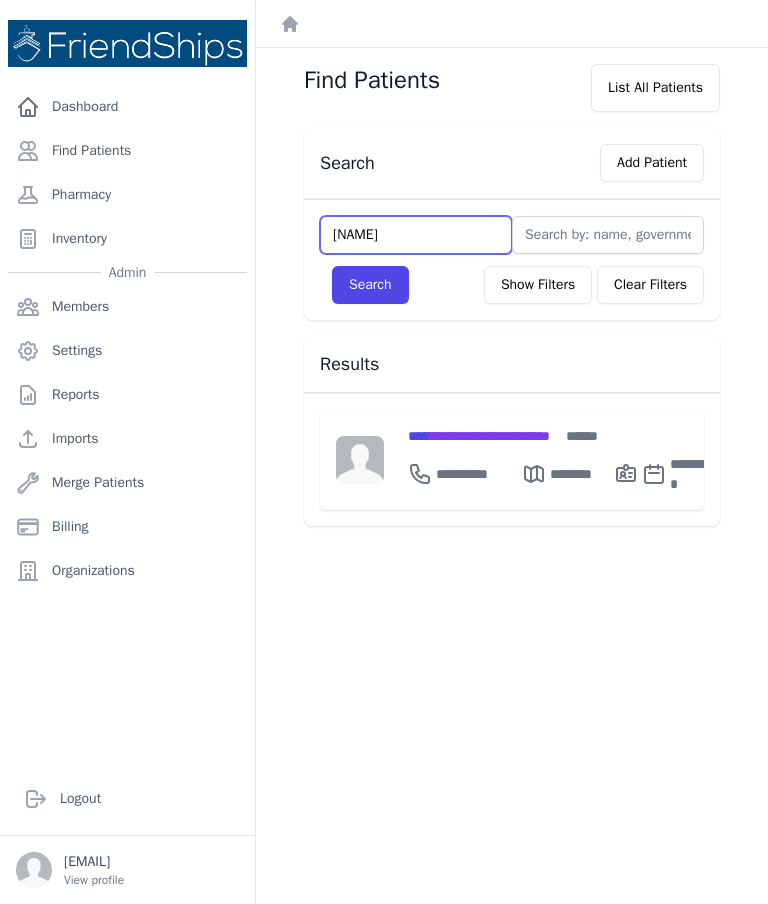 type 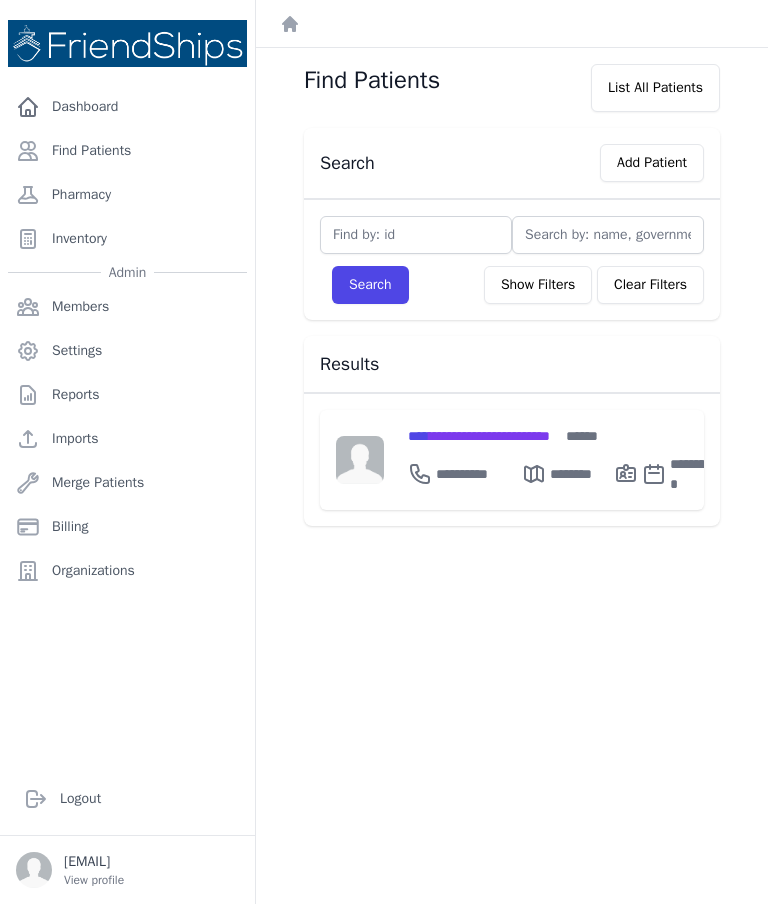 click at bounding box center (608, 235) 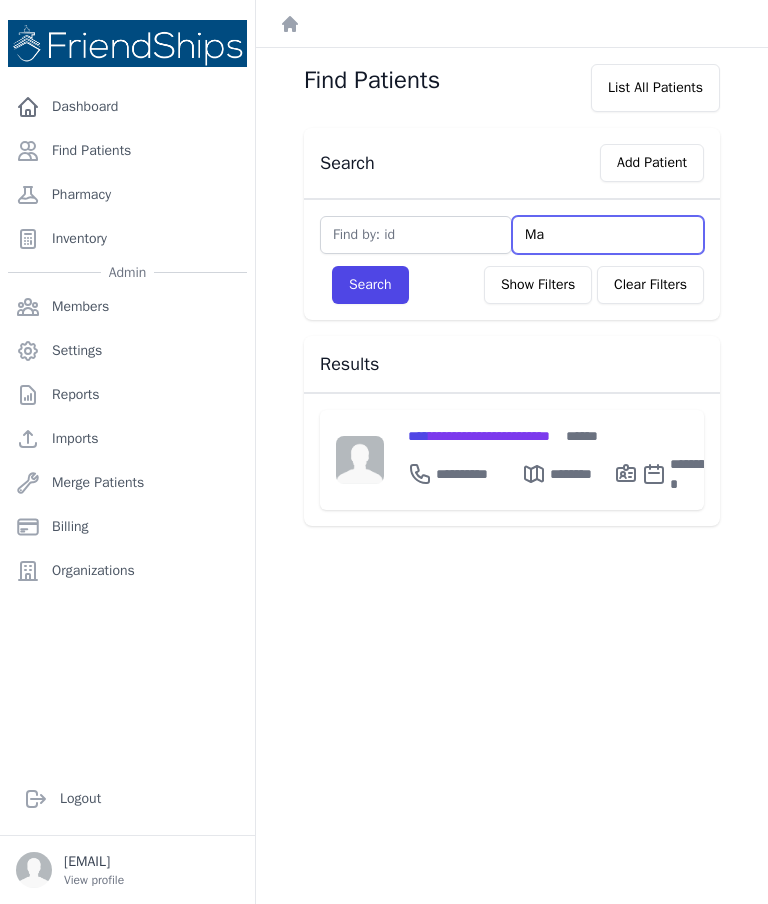 type on "Mah" 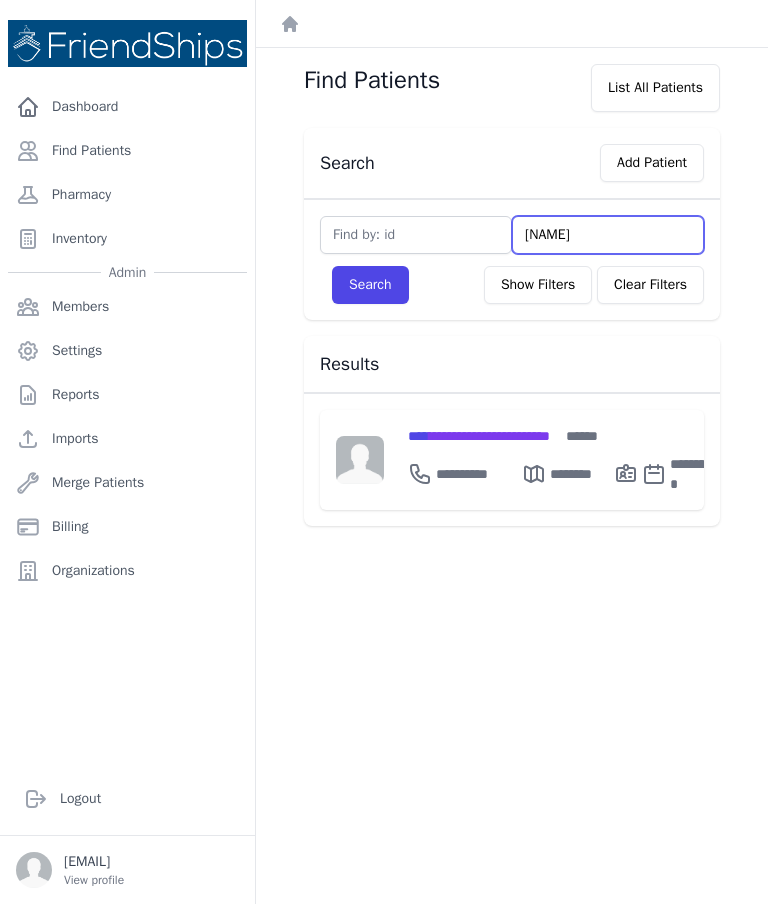 type on "Mahmo" 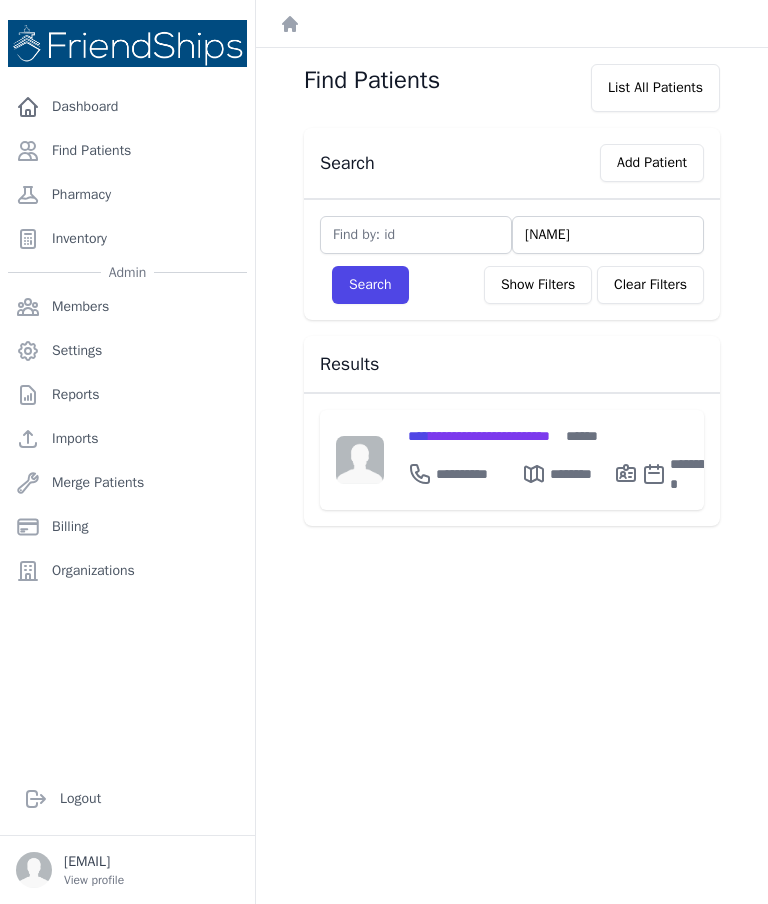 type on "Mahmoud" 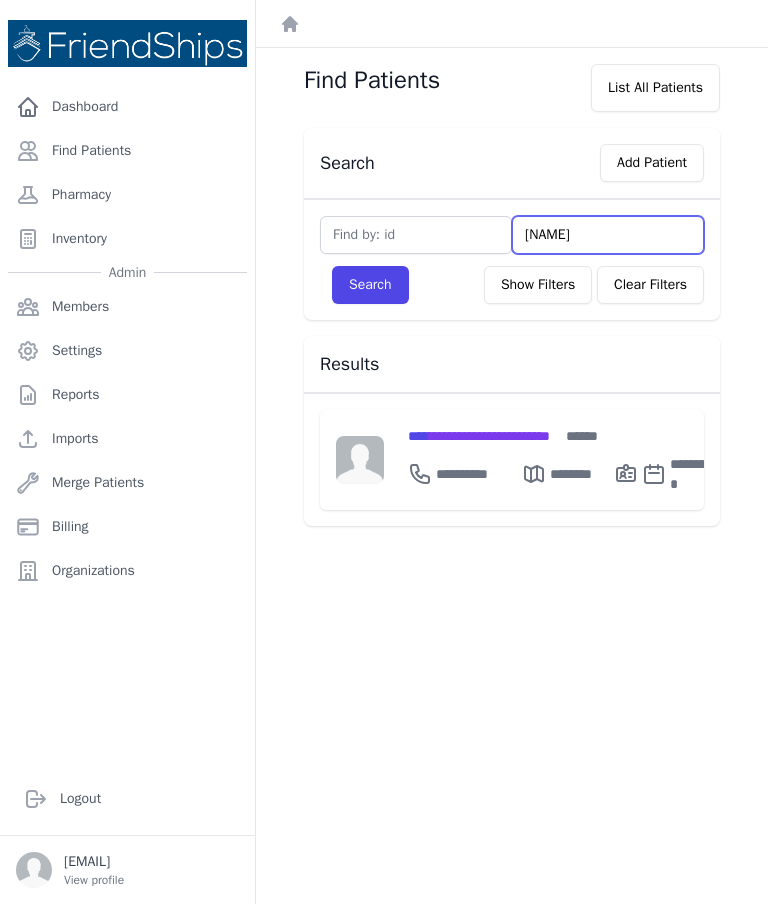 click on "Search" at bounding box center [370, 285] 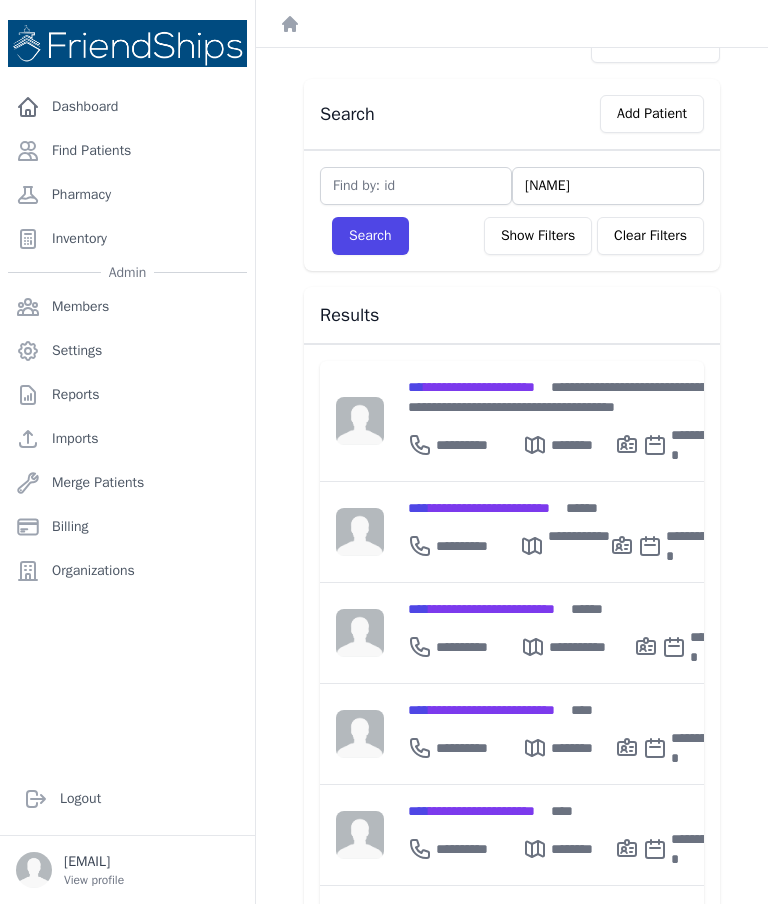 scroll, scrollTop: 56, scrollLeft: 0, axis: vertical 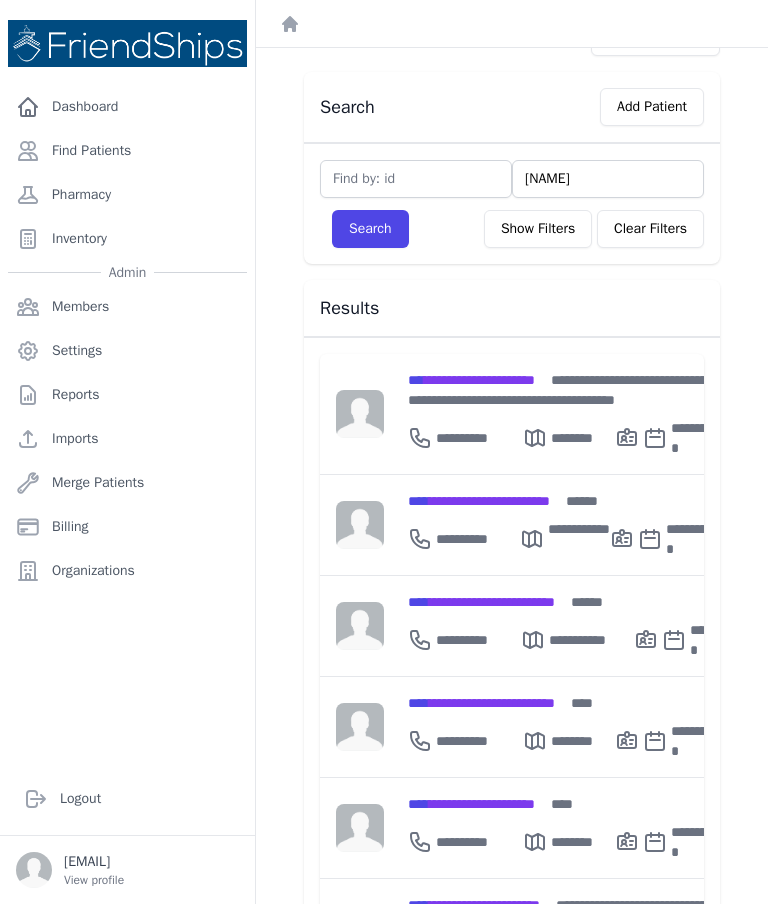 click on "**********" at bounding box center (481, 602) 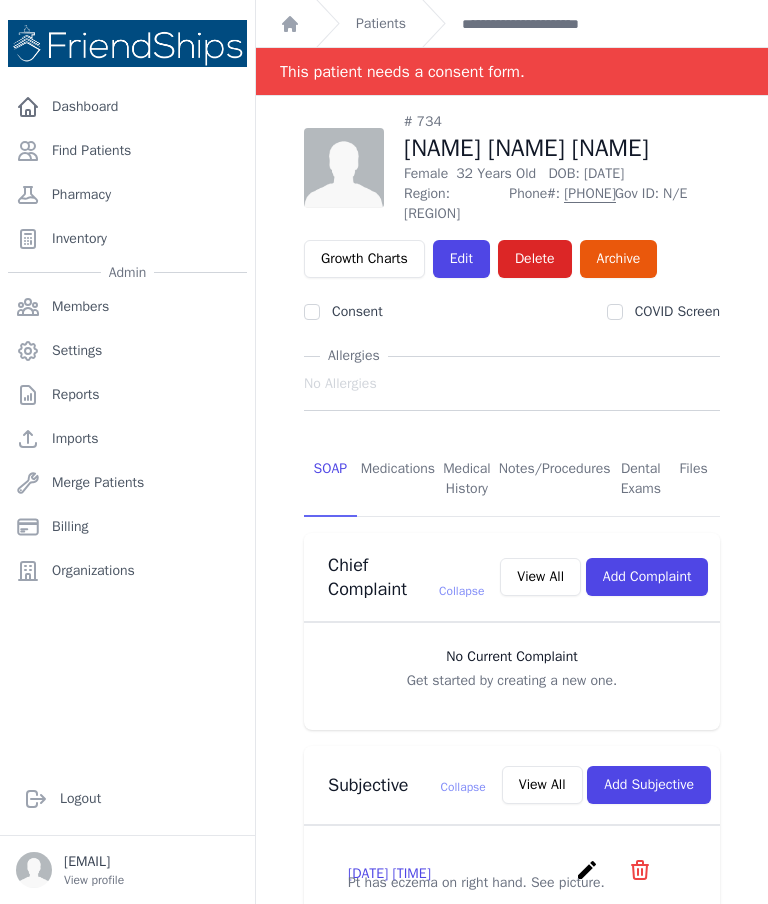 scroll, scrollTop: 0, scrollLeft: 0, axis: both 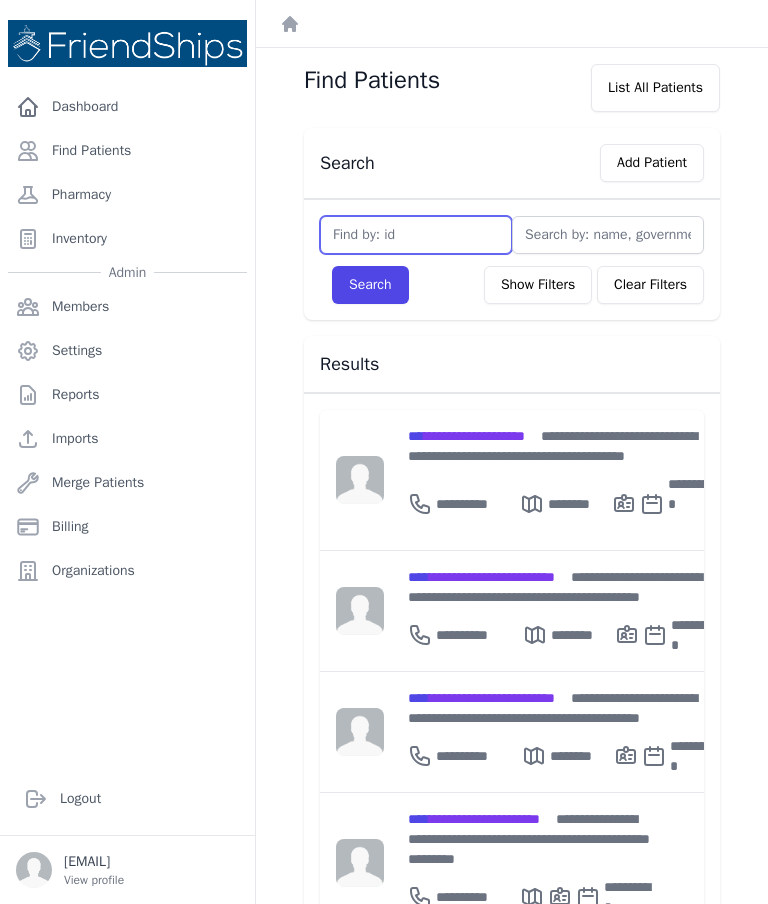 click at bounding box center [416, 235] 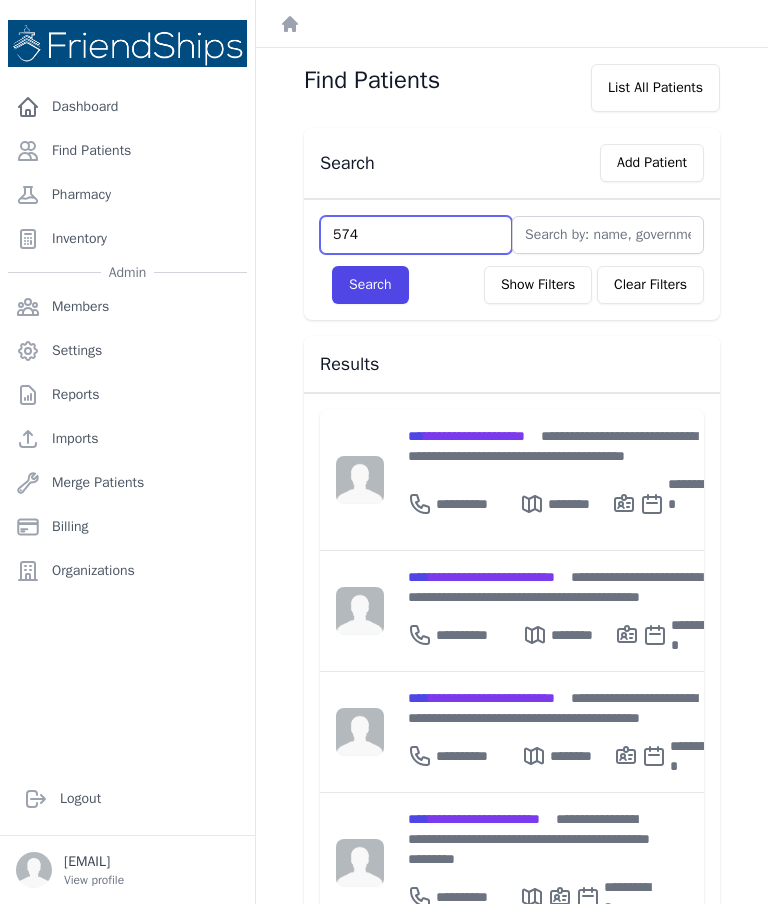 type on "574" 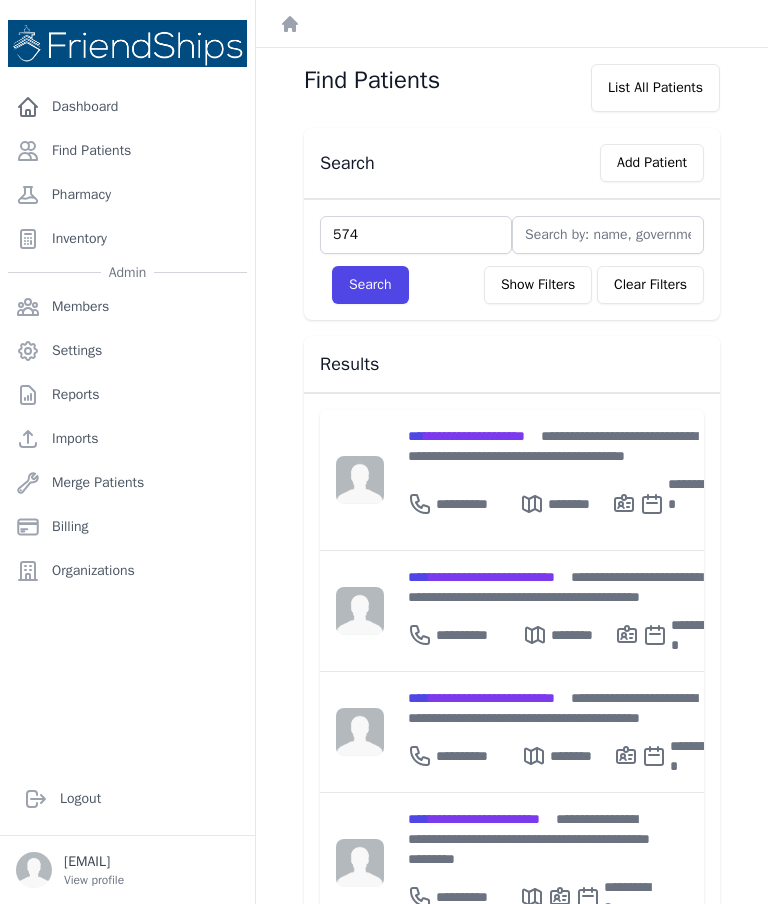 click on "Search" at bounding box center (370, 285) 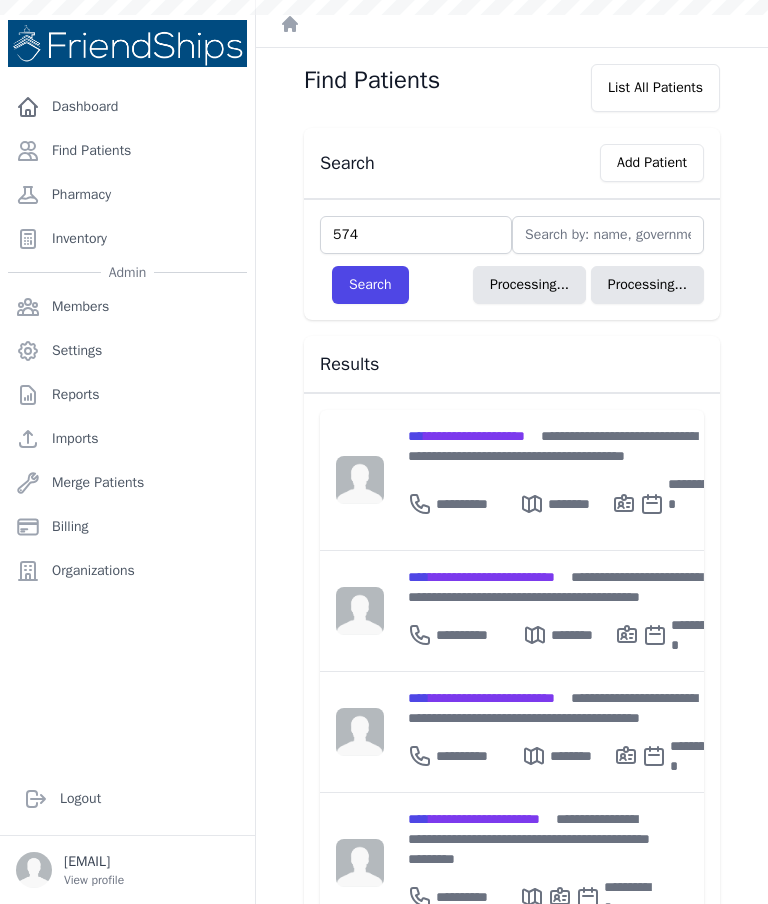 type 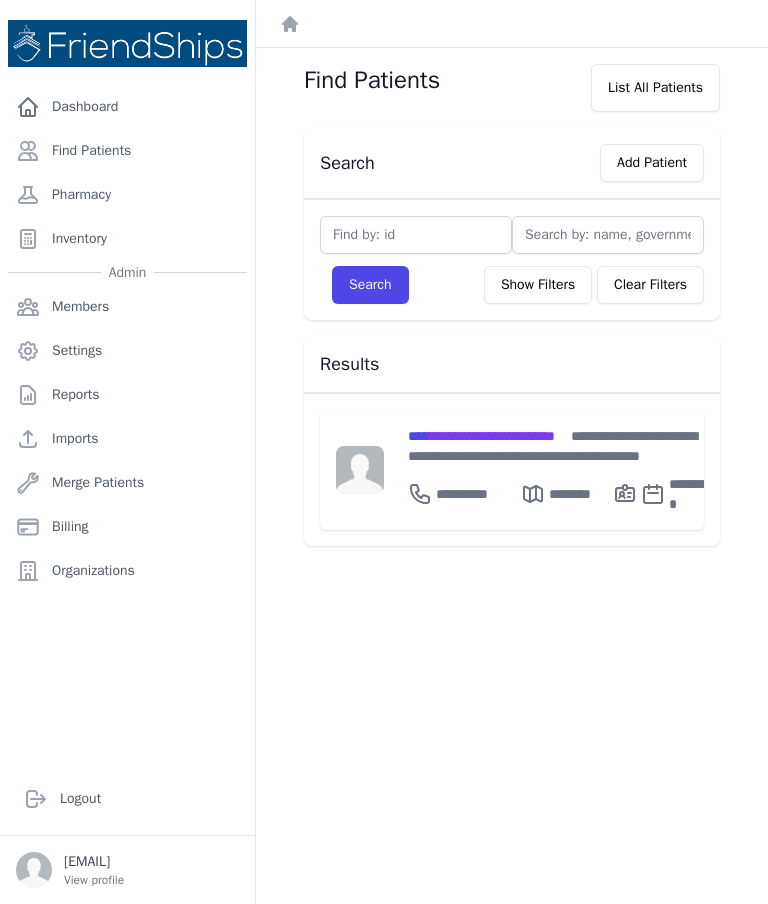 click on "**********" at bounding box center [563, 446] 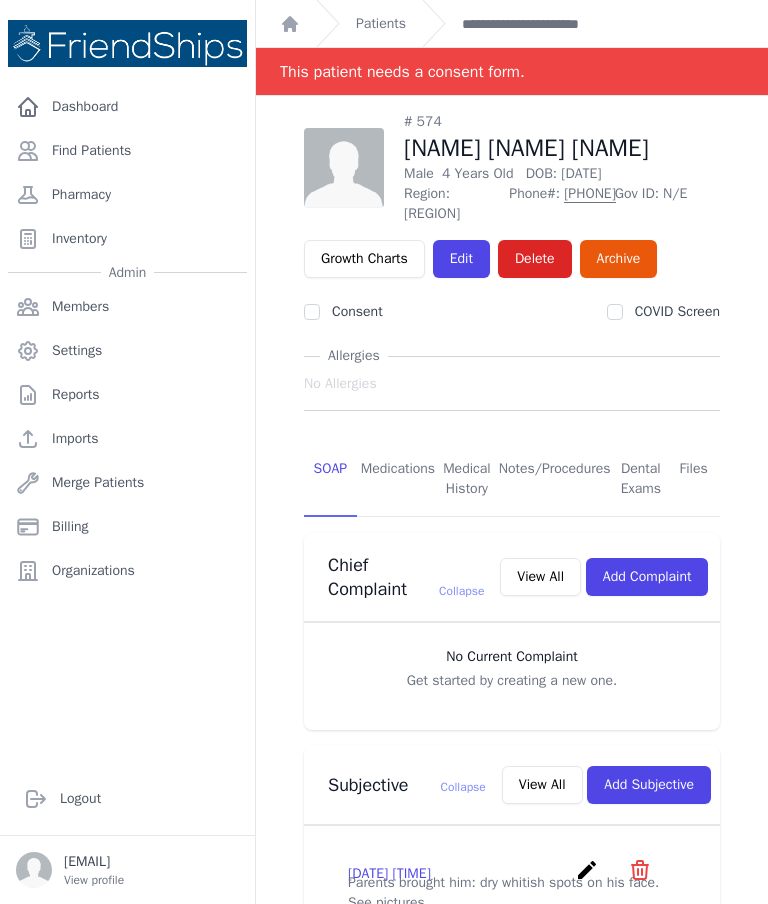 scroll, scrollTop: 0, scrollLeft: 0, axis: both 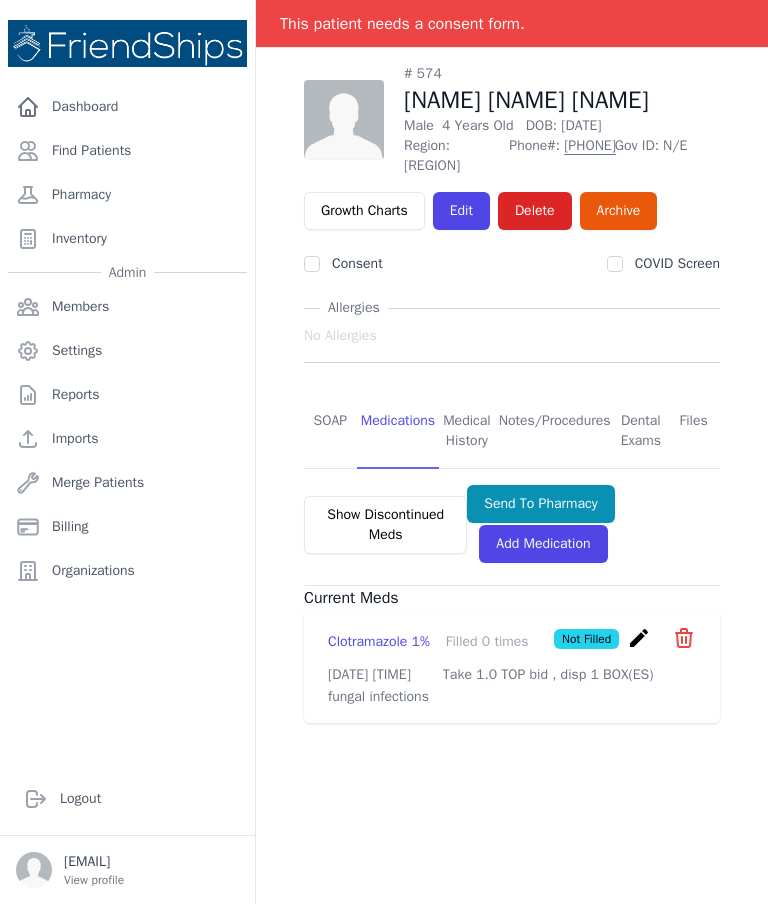 click on "Pharmacy" at bounding box center [127, 195] 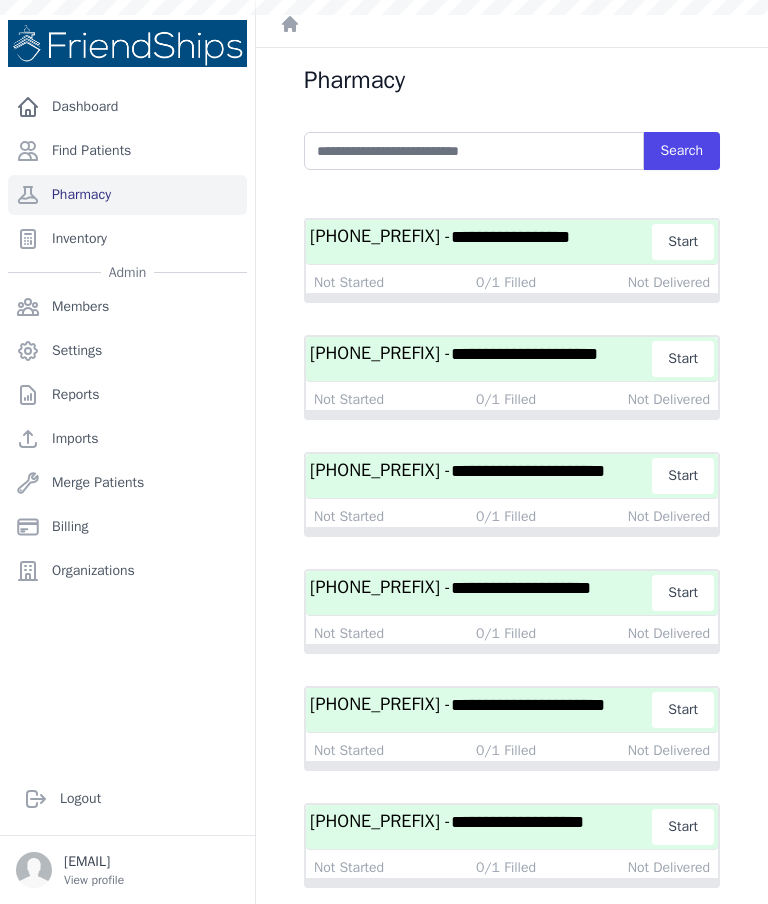 scroll, scrollTop: 0, scrollLeft: 0, axis: both 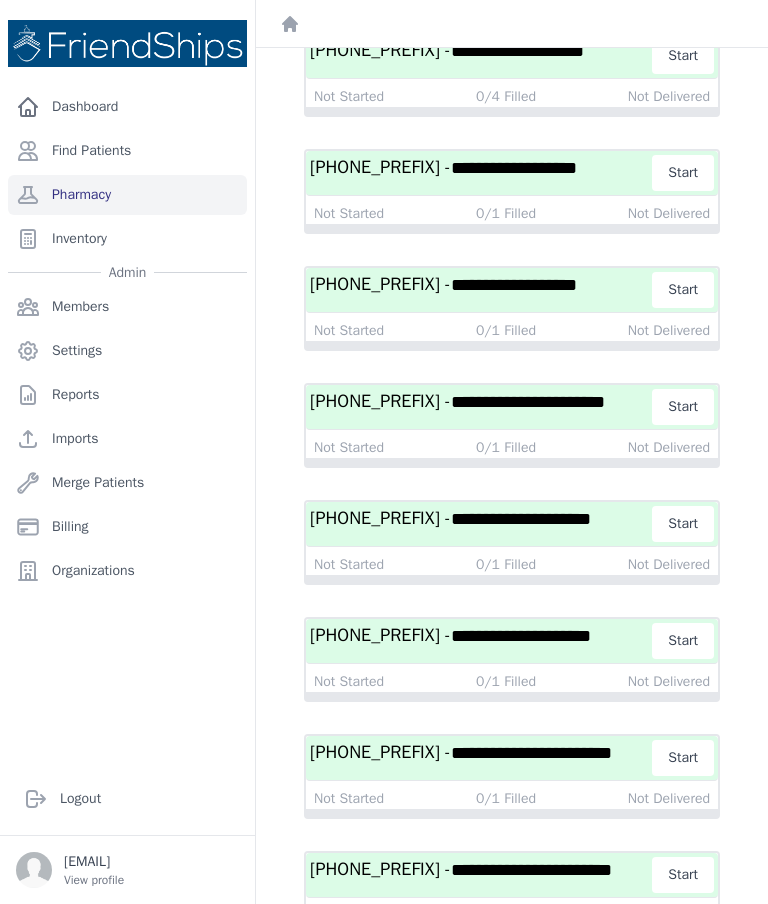 click on "**********" at bounding box center (531, 753) 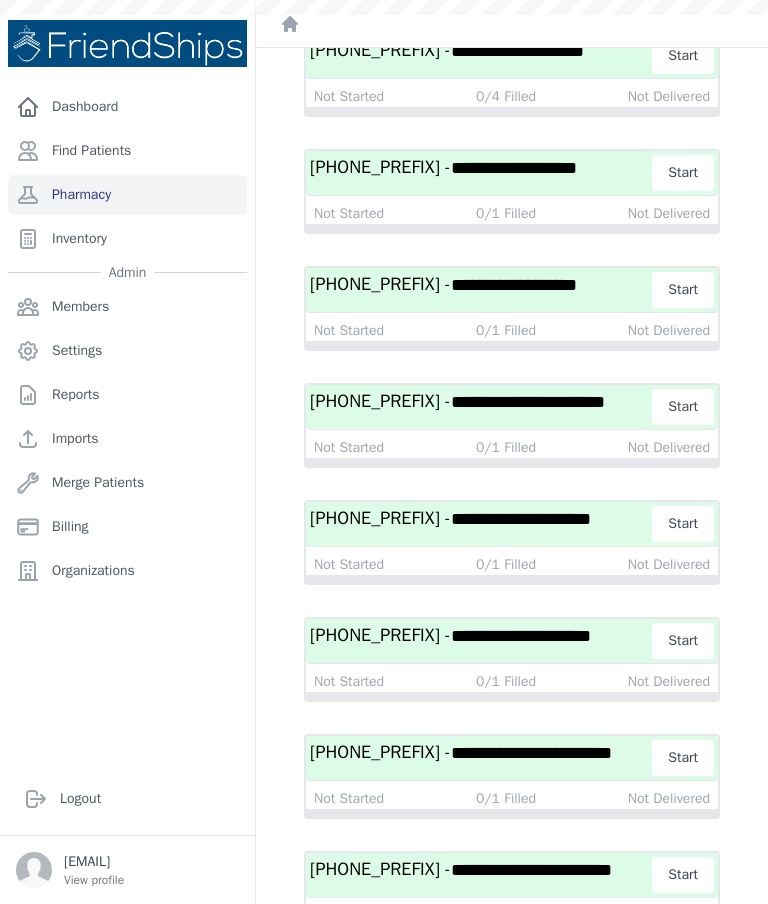 scroll, scrollTop: 48, scrollLeft: 0, axis: vertical 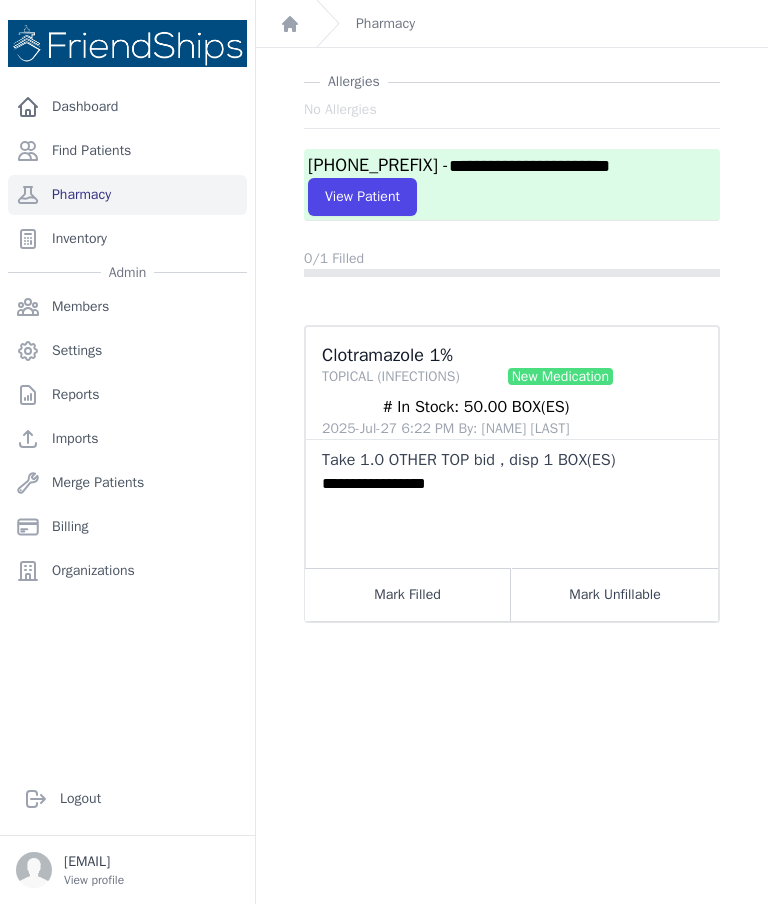 click on "Mark Filled" at bounding box center [408, 594] 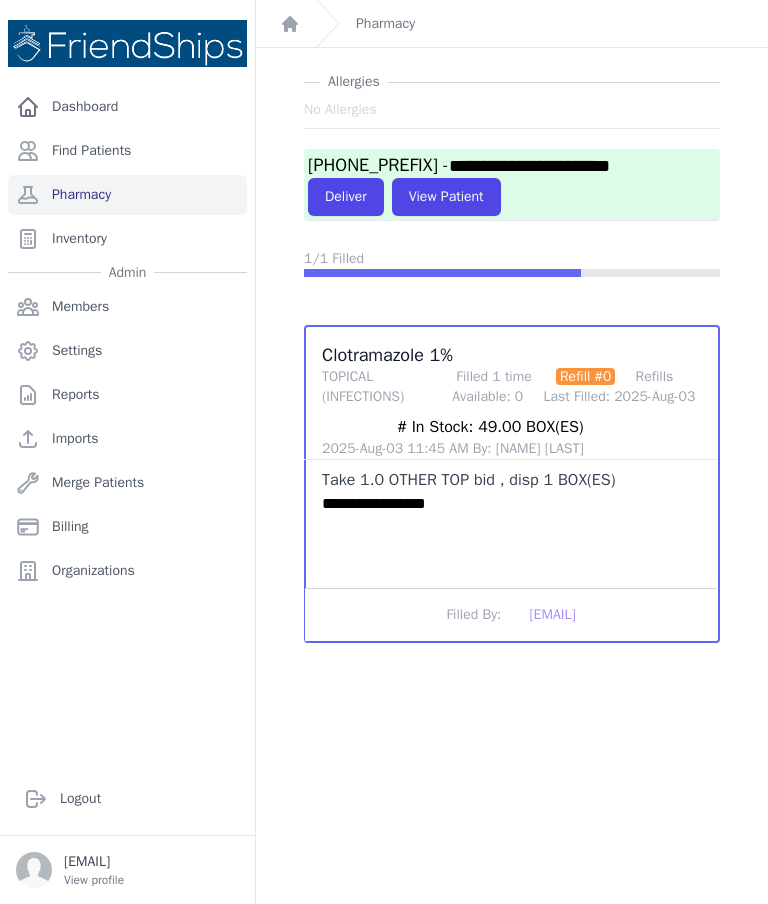 click on "Deliver" at bounding box center (346, 197) 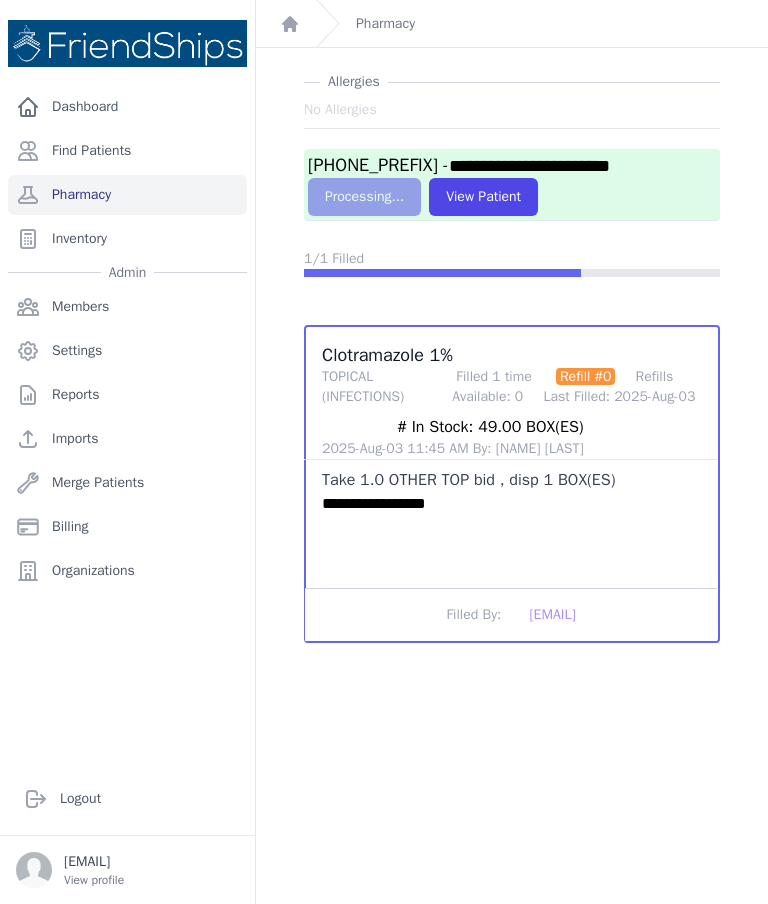 scroll, scrollTop: 0, scrollLeft: 0, axis: both 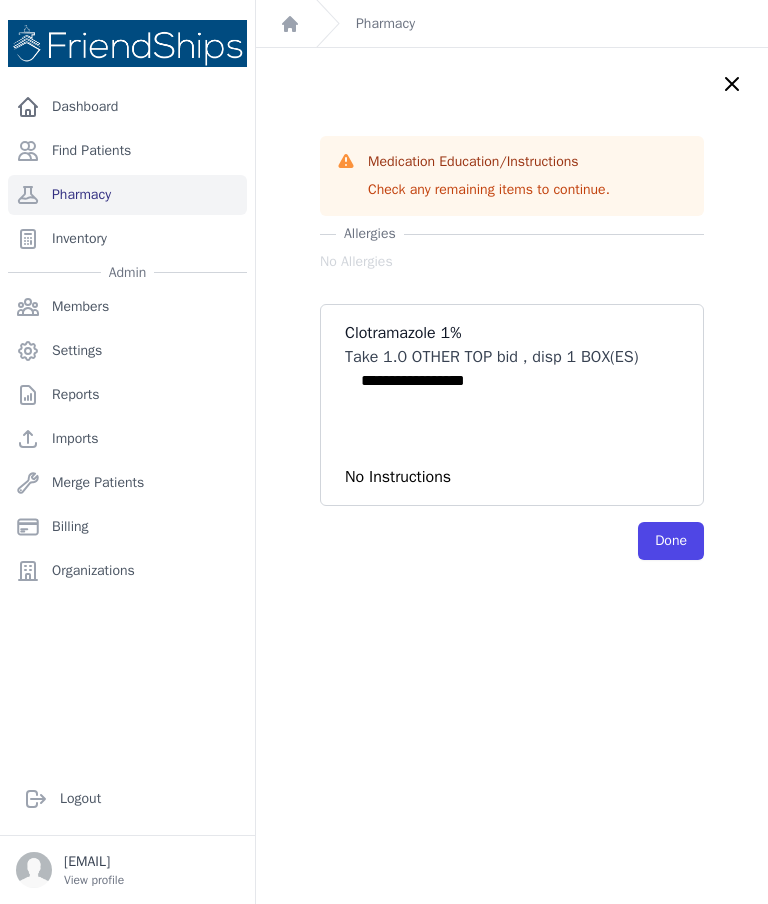 click on "Done" at bounding box center (671, 541) 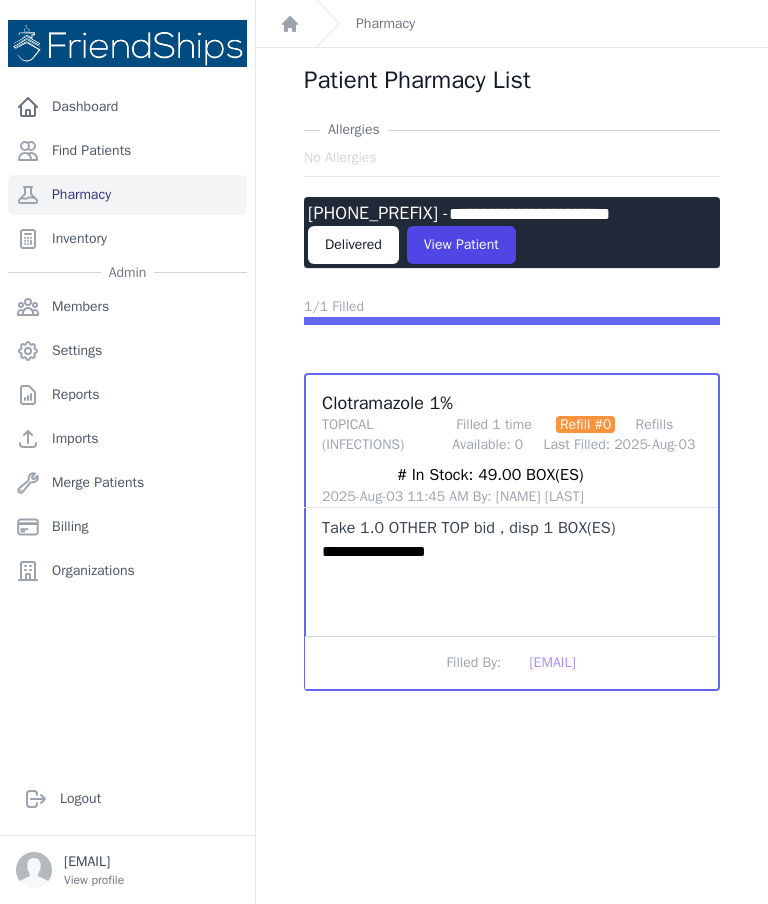 click on "Delivered" at bounding box center [353, 245] 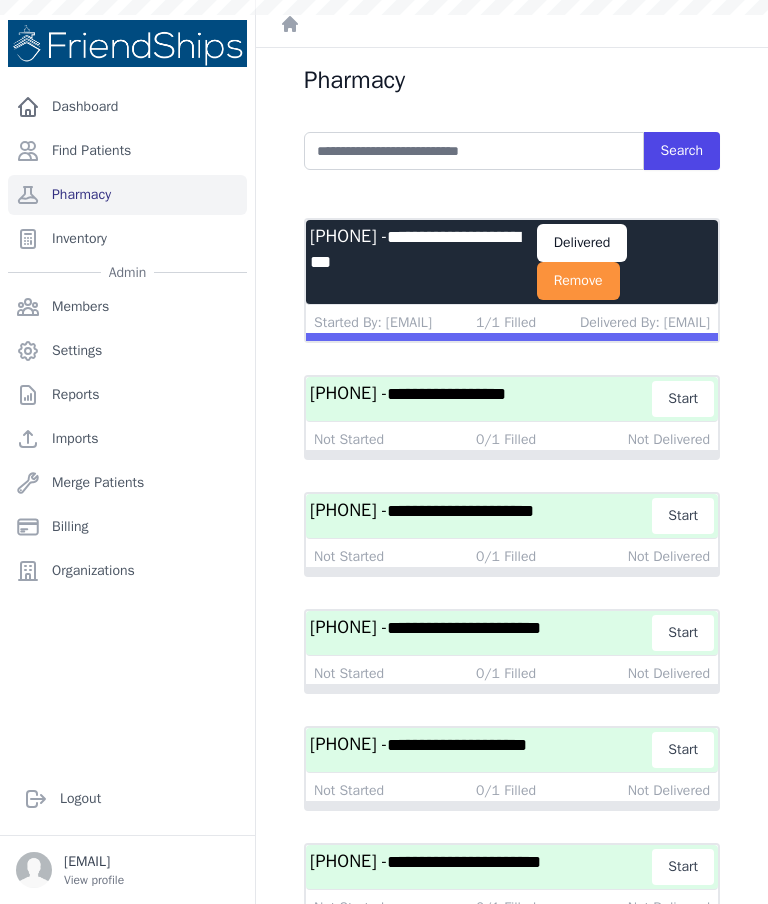 scroll, scrollTop: 0, scrollLeft: 0, axis: both 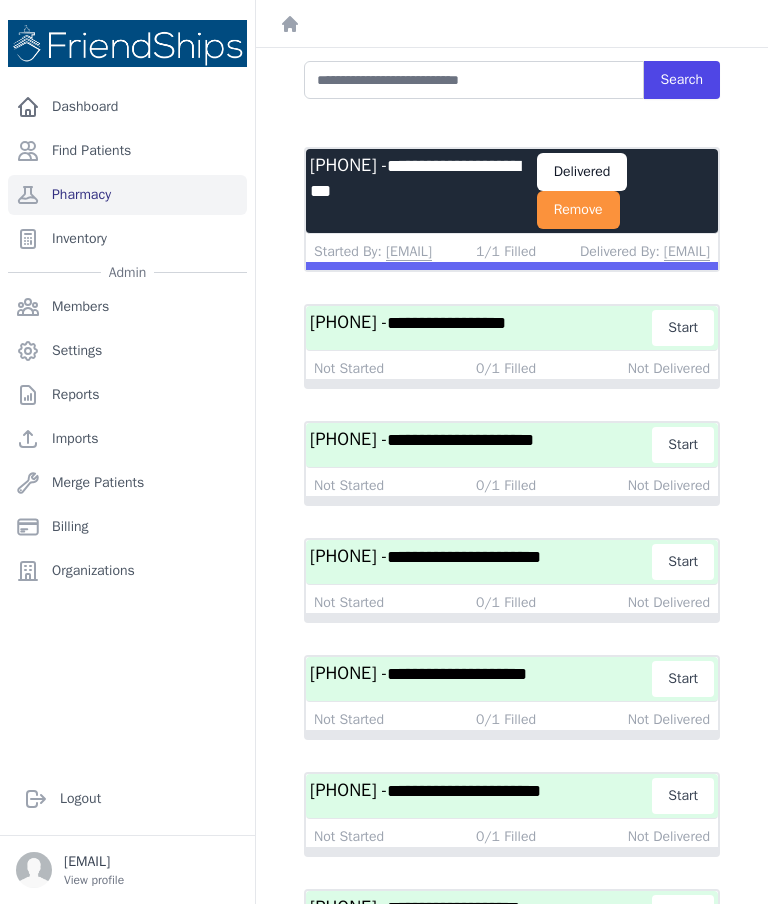 click on "Find Patients" at bounding box center (127, 151) 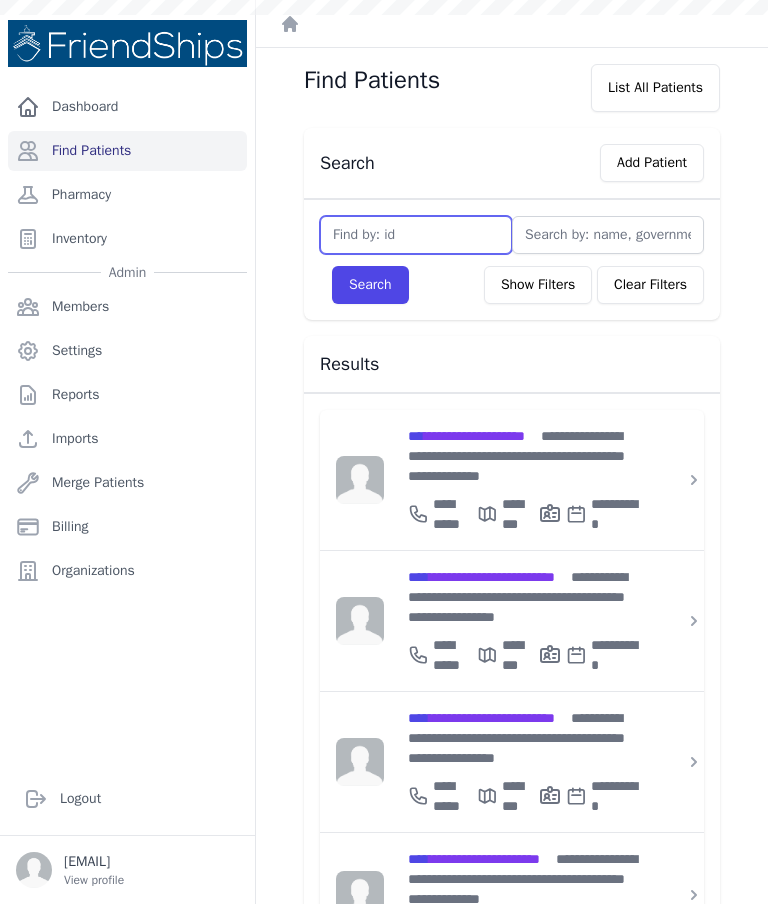click at bounding box center [416, 235] 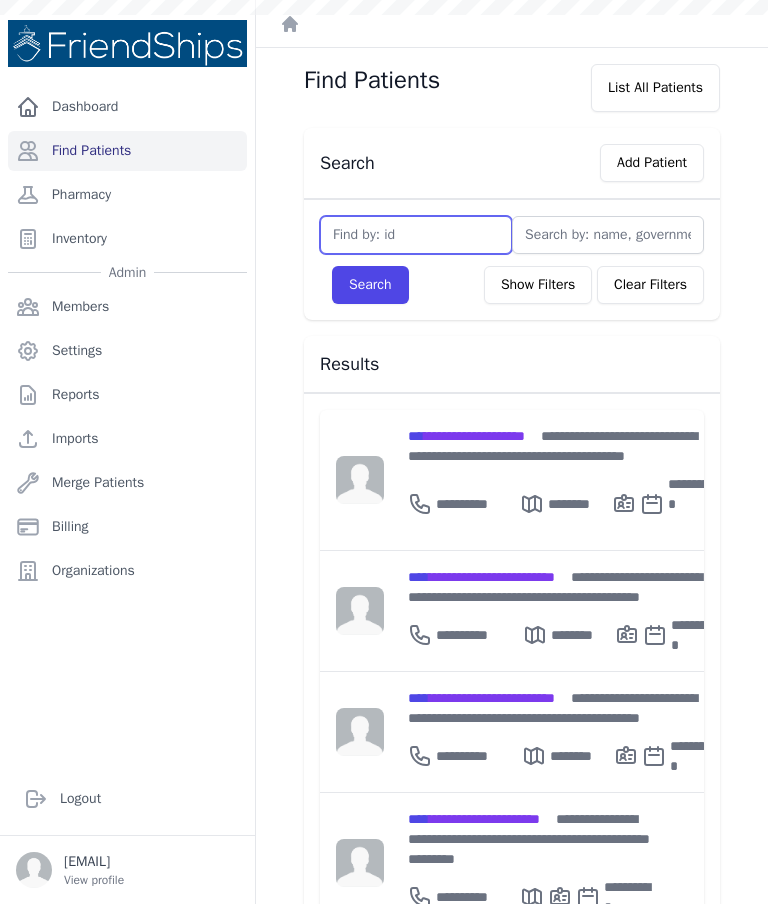 scroll, scrollTop: 0, scrollLeft: 0, axis: both 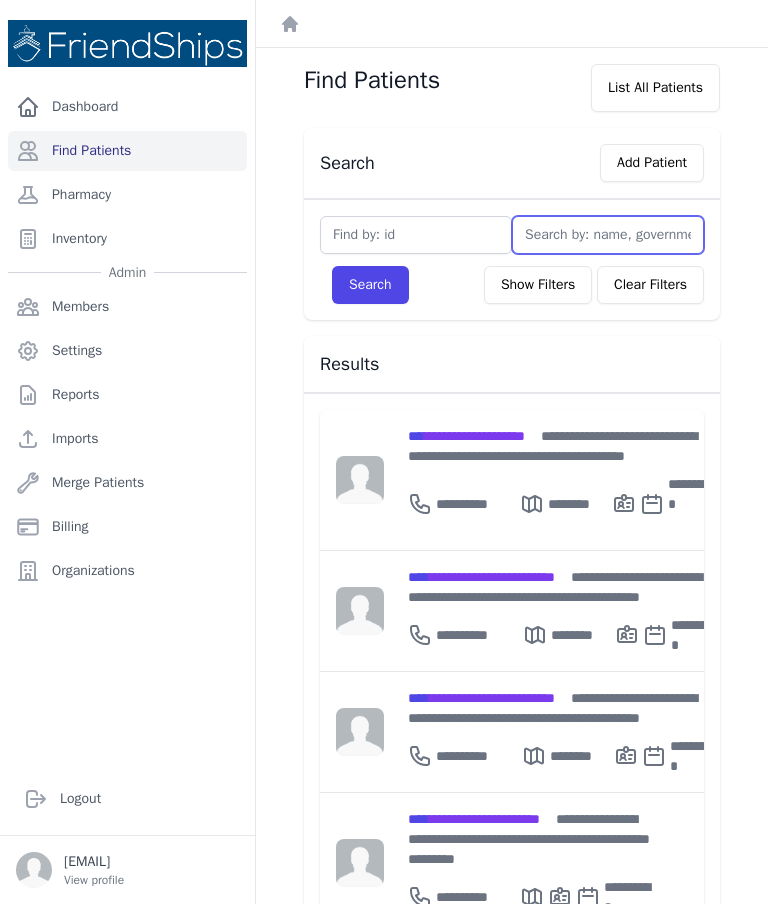 click at bounding box center (608, 235) 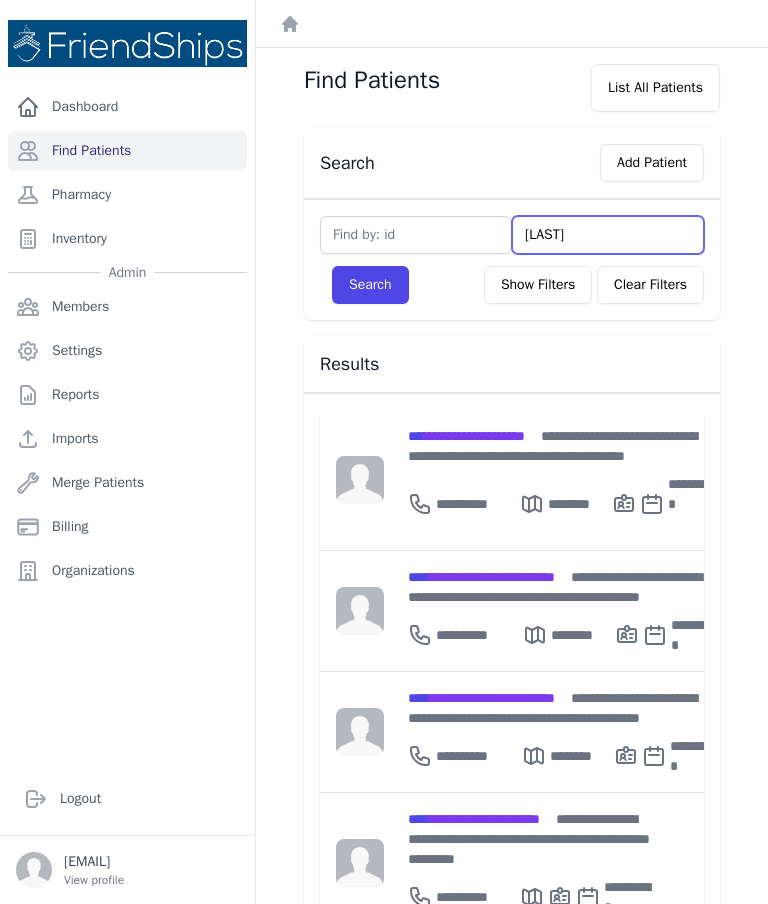 type on "[LAST]" 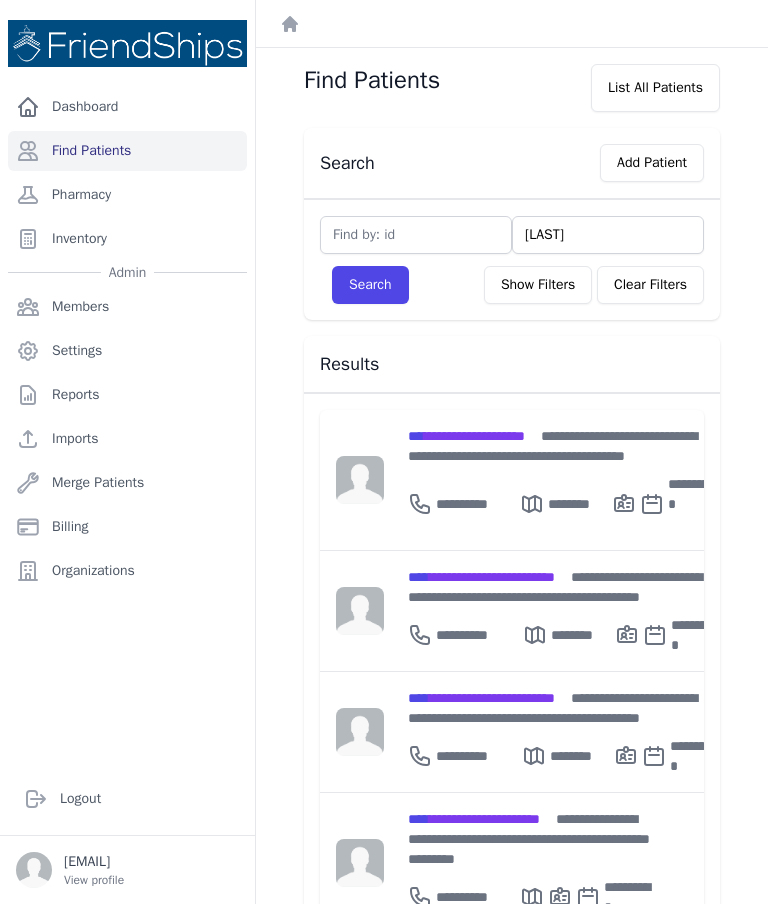 click on "Search" at bounding box center [370, 285] 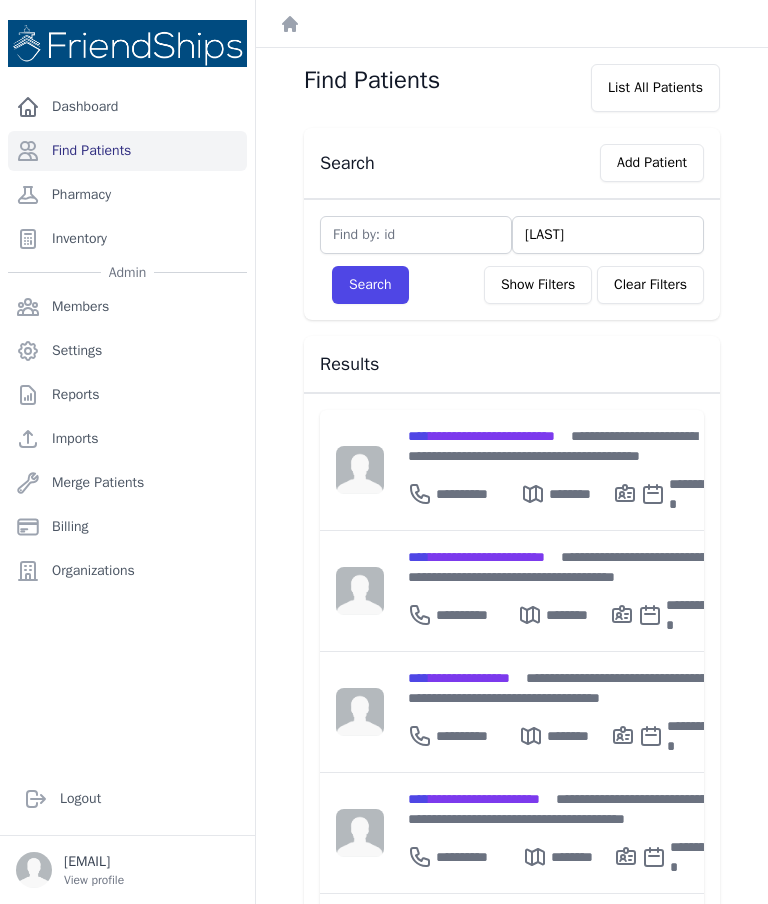 click on "Search" at bounding box center [370, 285] 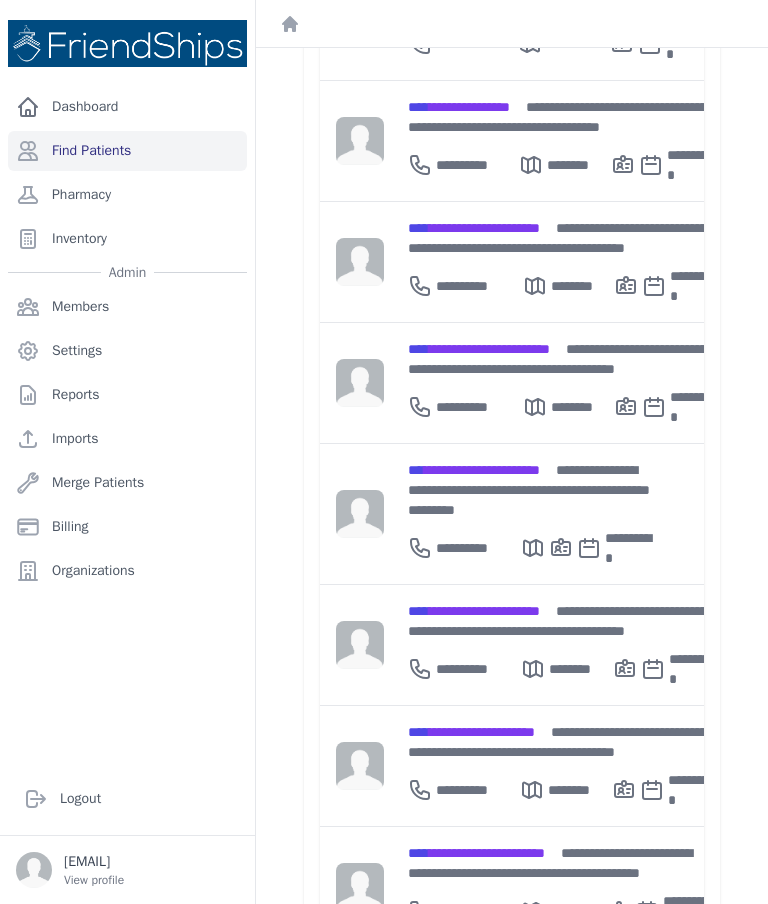 scroll, scrollTop: 575, scrollLeft: 0, axis: vertical 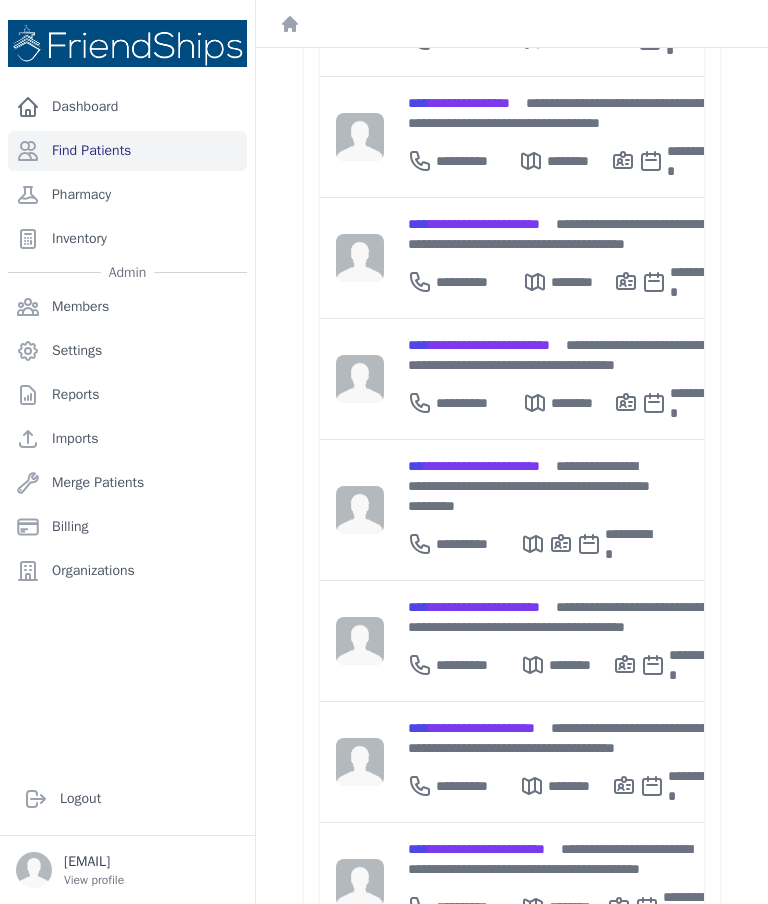 click on "**********" at bounding box center [563, 617] 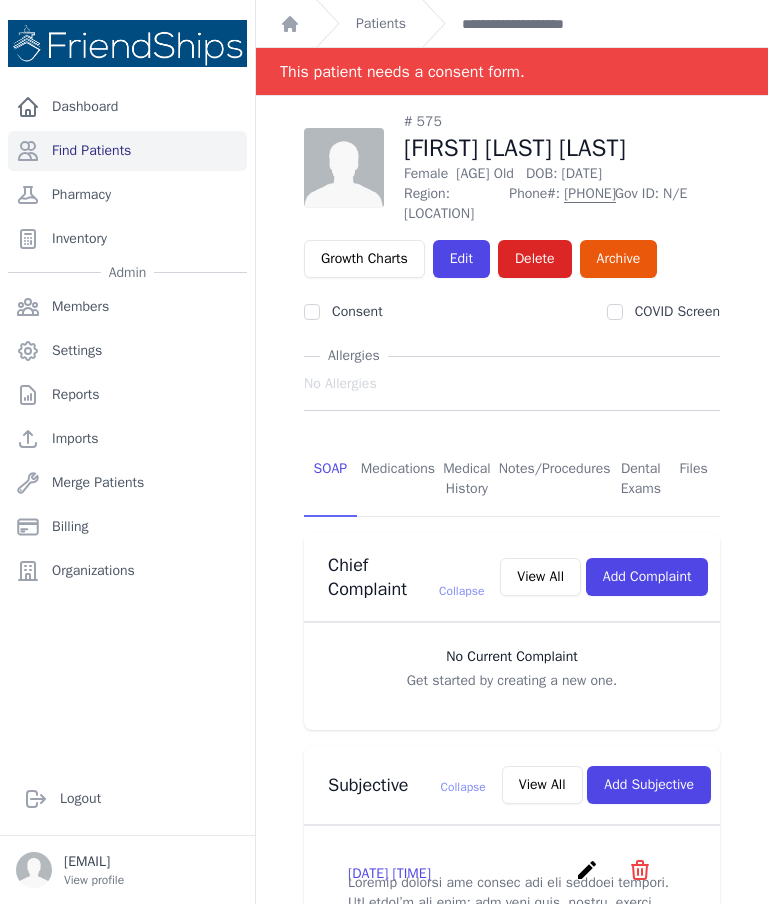 scroll, scrollTop: 0, scrollLeft: 0, axis: both 